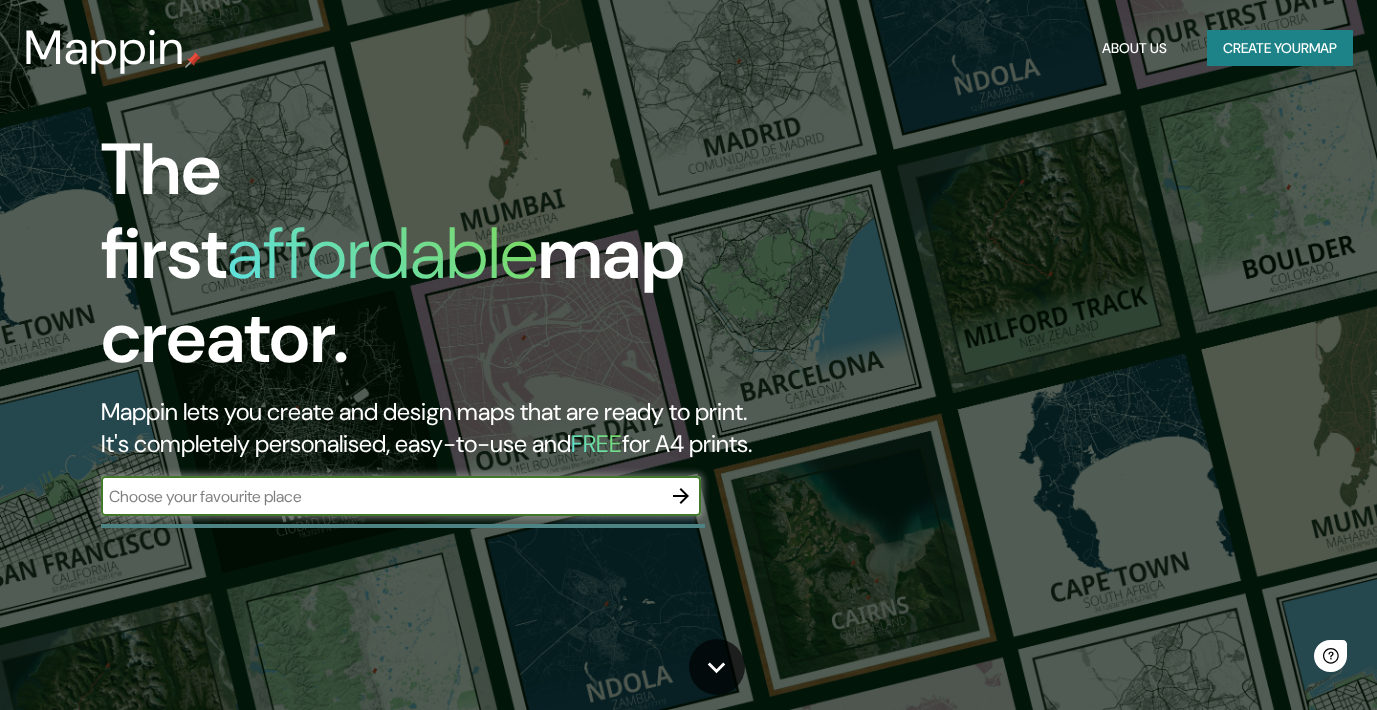 scroll, scrollTop: 0, scrollLeft: 0, axis: both 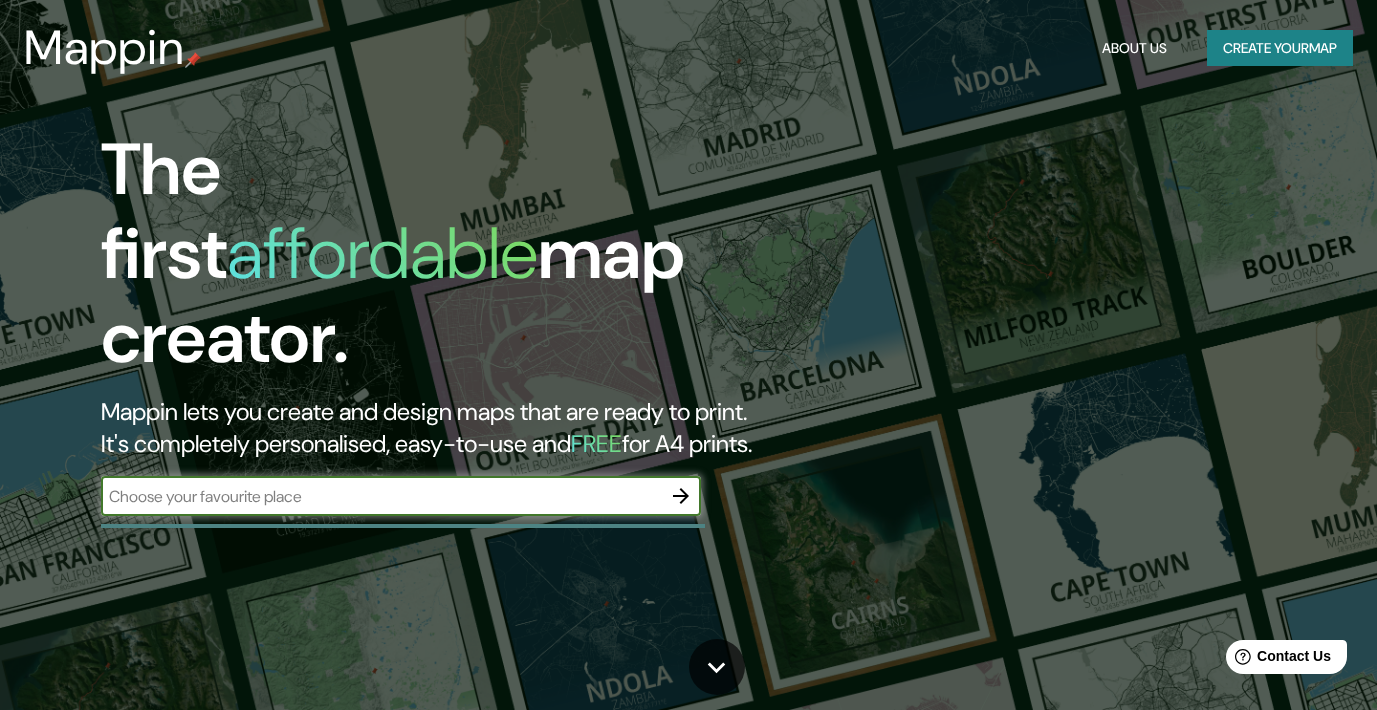 click 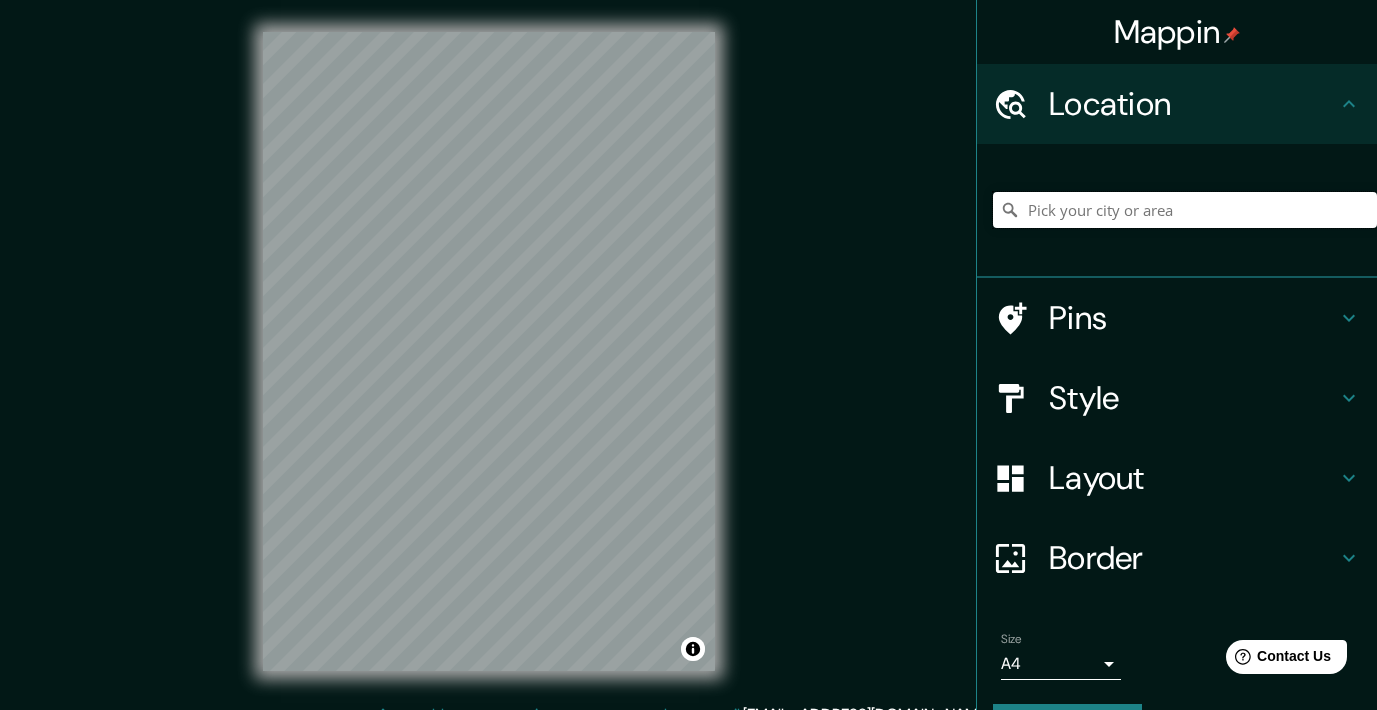 click at bounding box center [1185, 210] 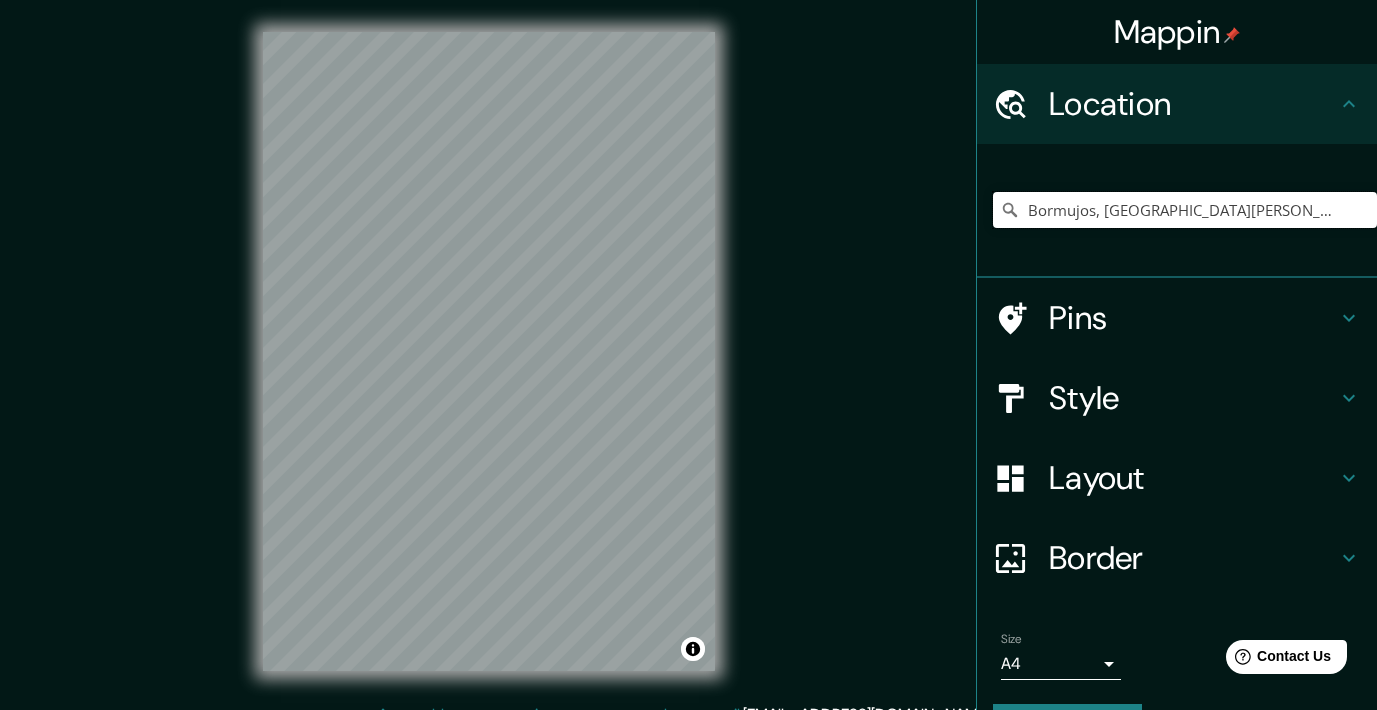 type on "Bormujos, [GEOGRAPHIC_DATA][PERSON_NAME], [GEOGRAPHIC_DATA]" 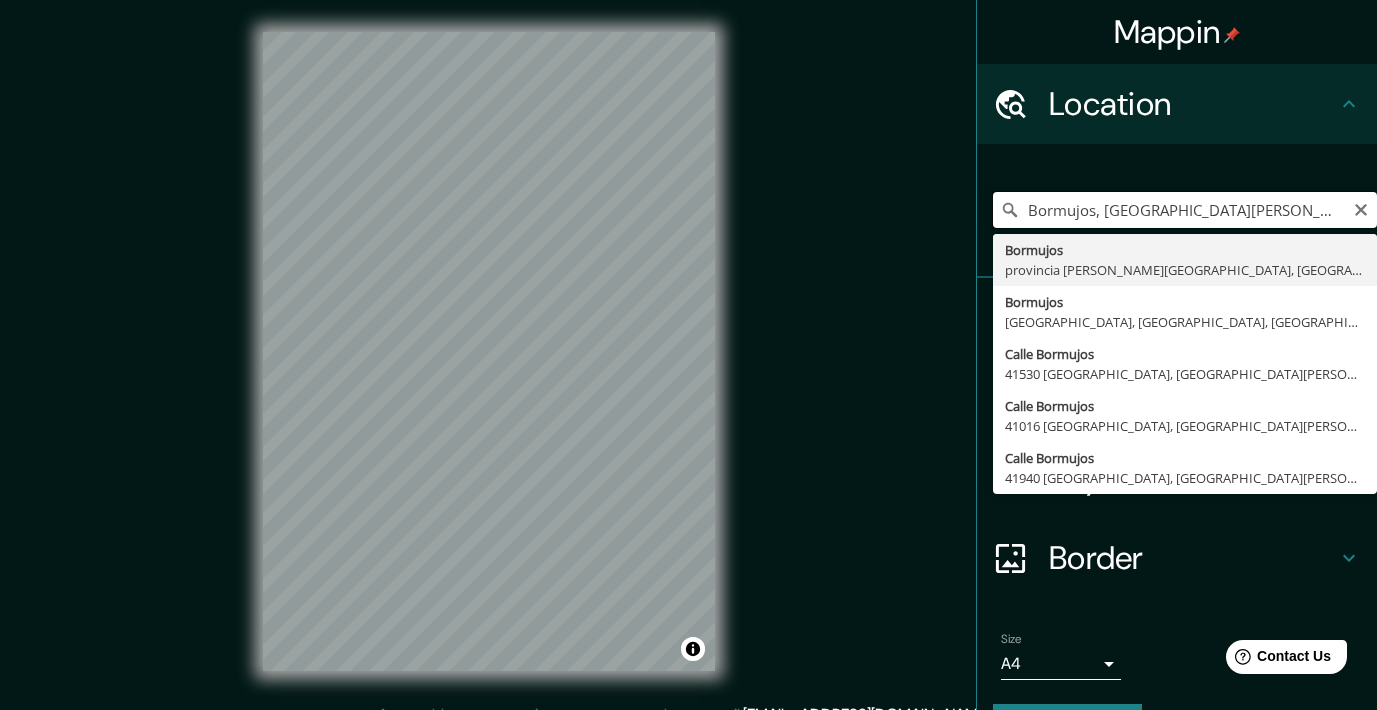 click on "Bormujos, [GEOGRAPHIC_DATA][PERSON_NAME], [GEOGRAPHIC_DATA]" at bounding box center [1185, 210] 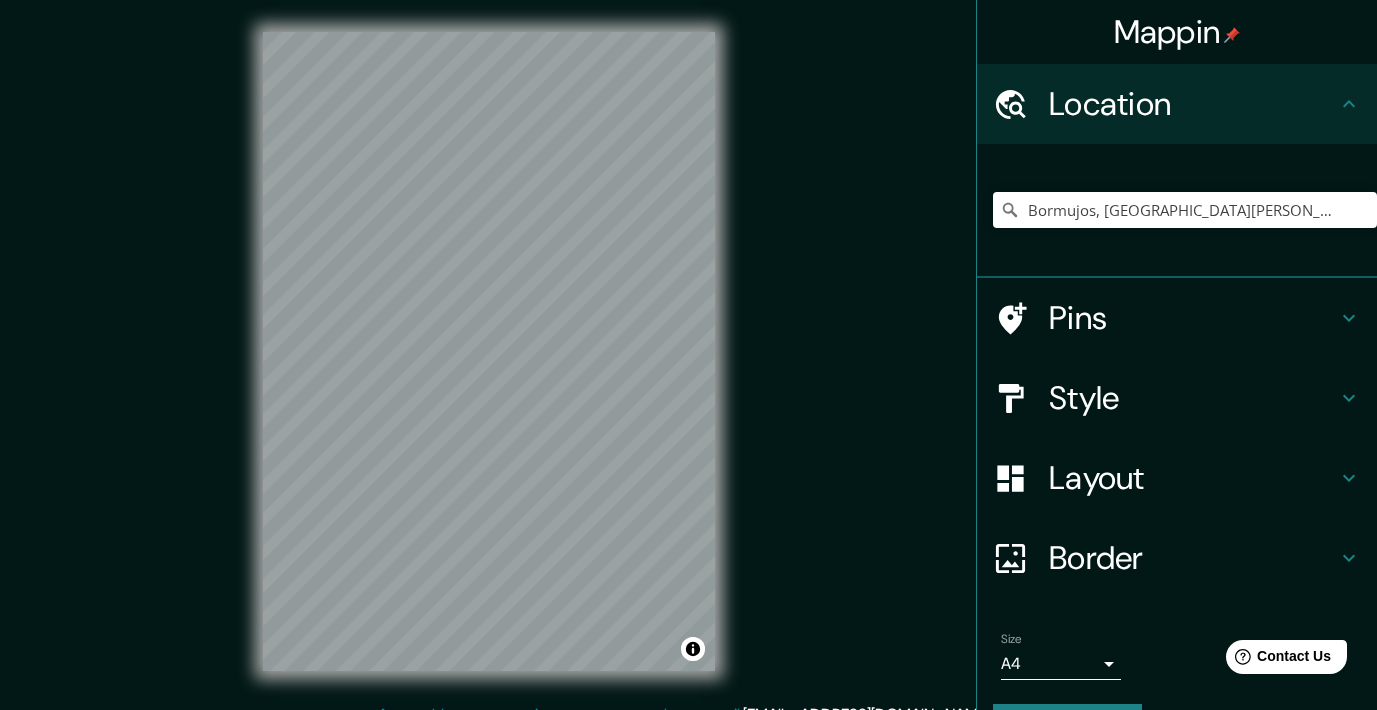 click on "Mappin Location [GEOGRAPHIC_DATA], [GEOGRAPHIC_DATA][PERSON_NAME], [GEOGRAPHIC_DATA] [GEOGRAPHIC_DATA]  [GEOGRAPHIC_DATA][PERSON_NAME], [GEOGRAPHIC_DATA] [GEOGRAPHIC_DATA]  [GEOGRAPHIC_DATA], [GEOGRAPHIC_DATA], [GEOGRAPHIC_DATA] [GEOGRAPHIC_DATA]  [GEOGRAPHIC_DATA], [GEOGRAPHIC_DATA][PERSON_NAME], [GEOGRAPHIC_DATA] [STREET_ADDRESS][PERSON_NAME] [STREET_ADDRESS][PERSON_NAME] Pins Style Layout Border Choose a border.  Hint : you can make layers of the frame opaque to create some cool effects. None Simple Transparent Fancy Size A4 single Create your map © Mapbox   © OpenStreetMap   Improve this map Any problems, suggestions, or concerns please email    [EMAIL_ADDRESS][DOMAIN_NAME] . . ." at bounding box center (688, 367) 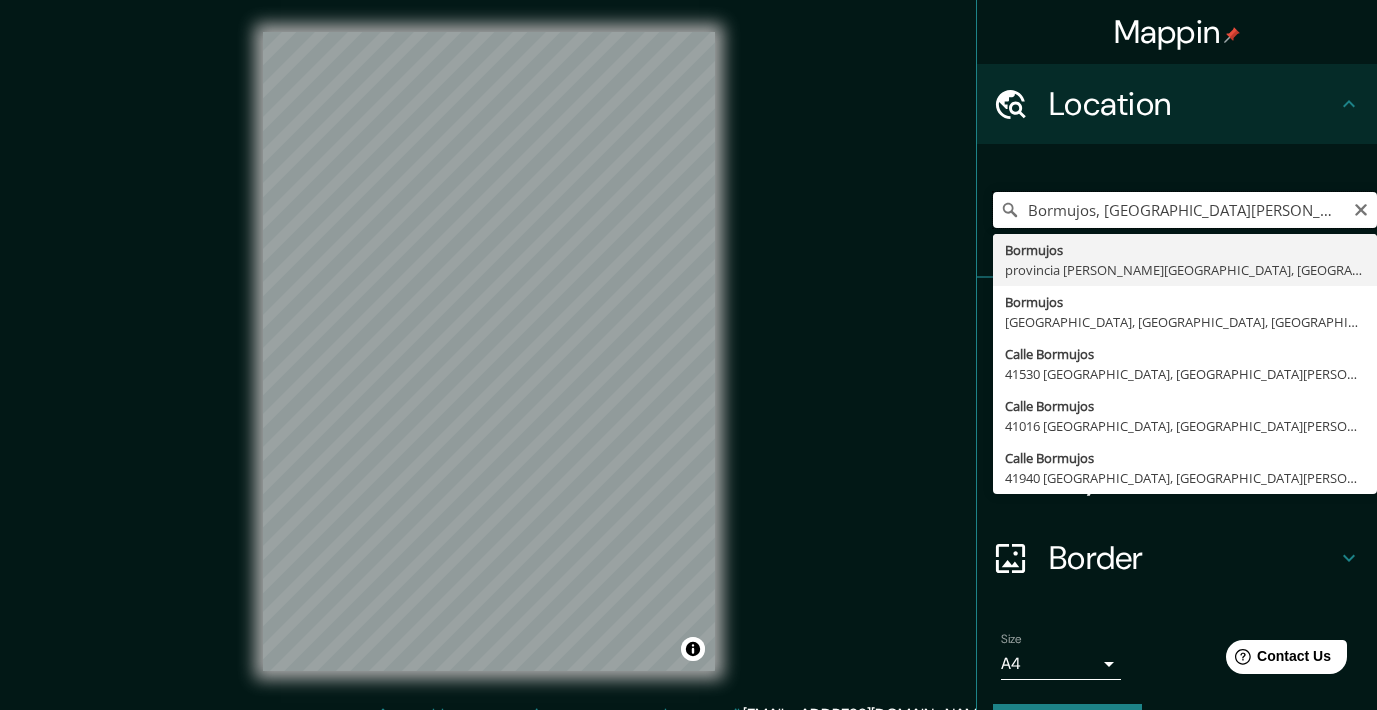 click on "Bormujos, [GEOGRAPHIC_DATA][PERSON_NAME], [GEOGRAPHIC_DATA]" at bounding box center [1185, 210] 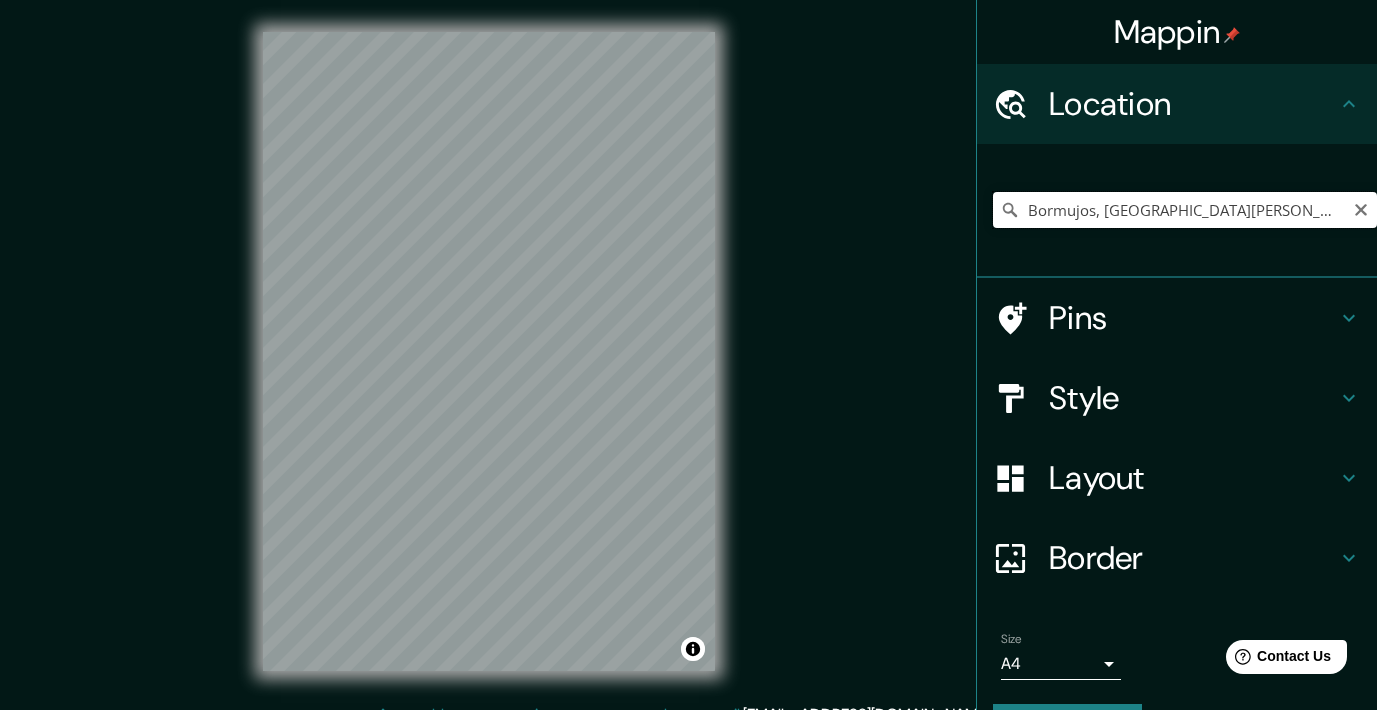 click on "Bormujos, [GEOGRAPHIC_DATA][PERSON_NAME], [GEOGRAPHIC_DATA]" at bounding box center (1185, 210) 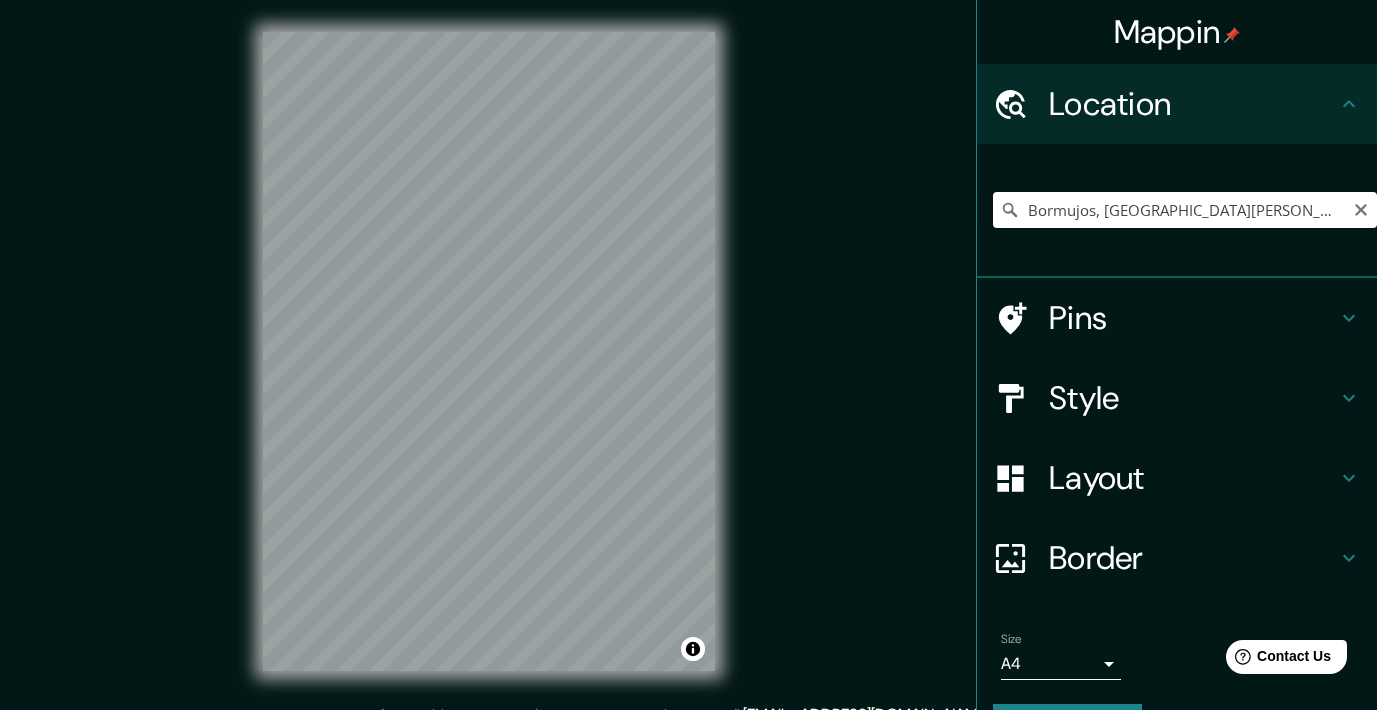 click 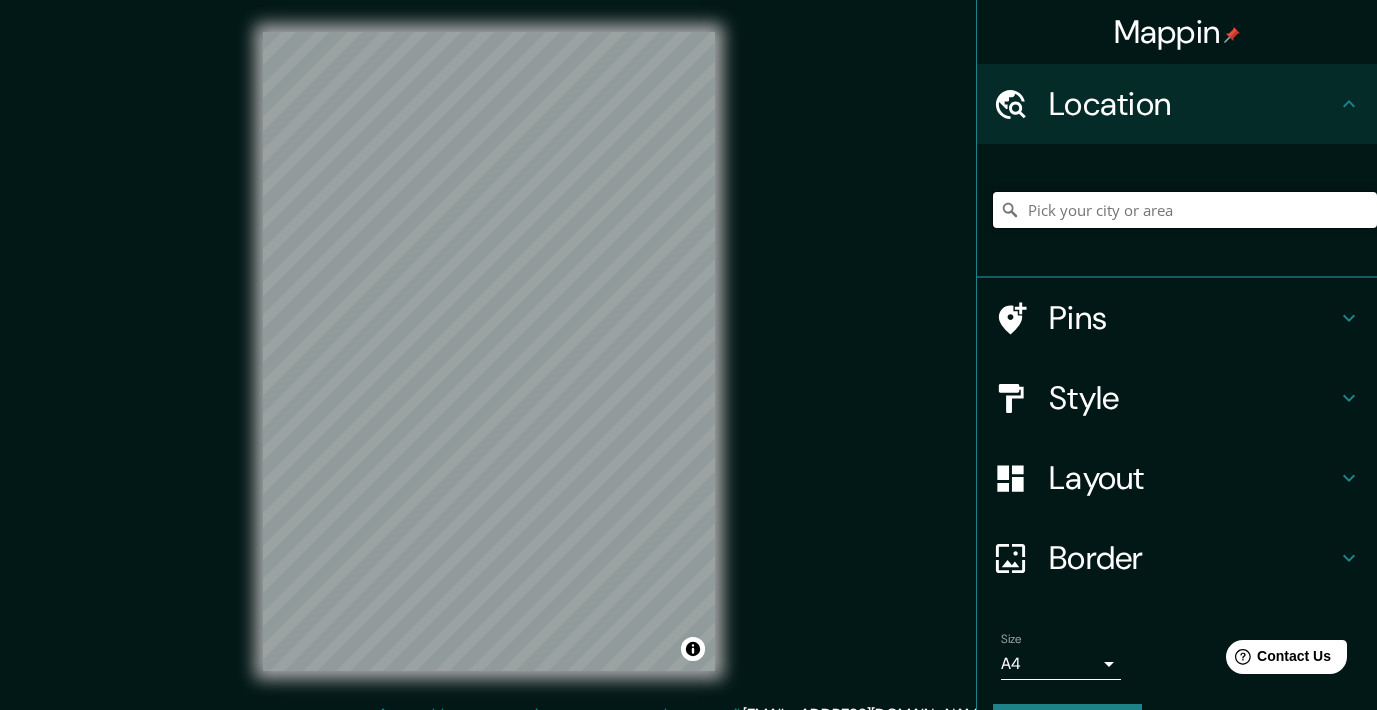 click at bounding box center [1185, 210] 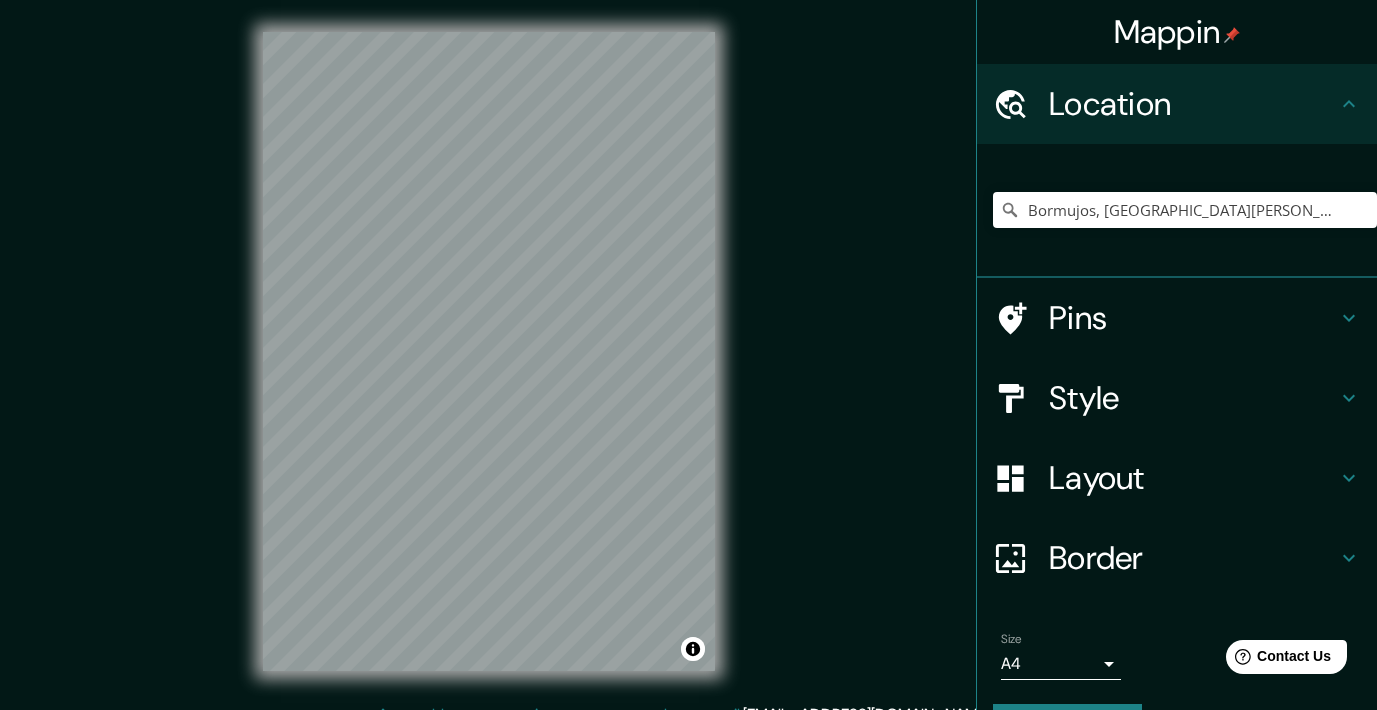 click 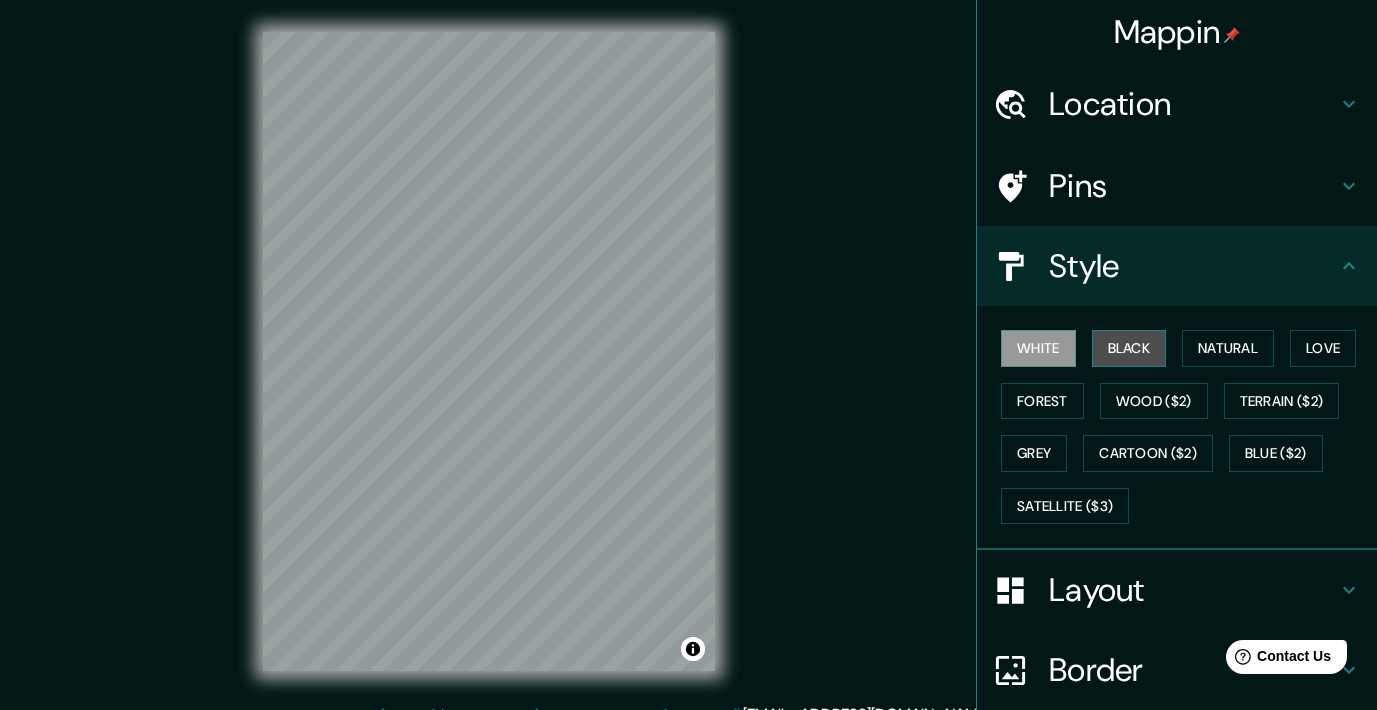 click on "Black" at bounding box center [1129, 348] 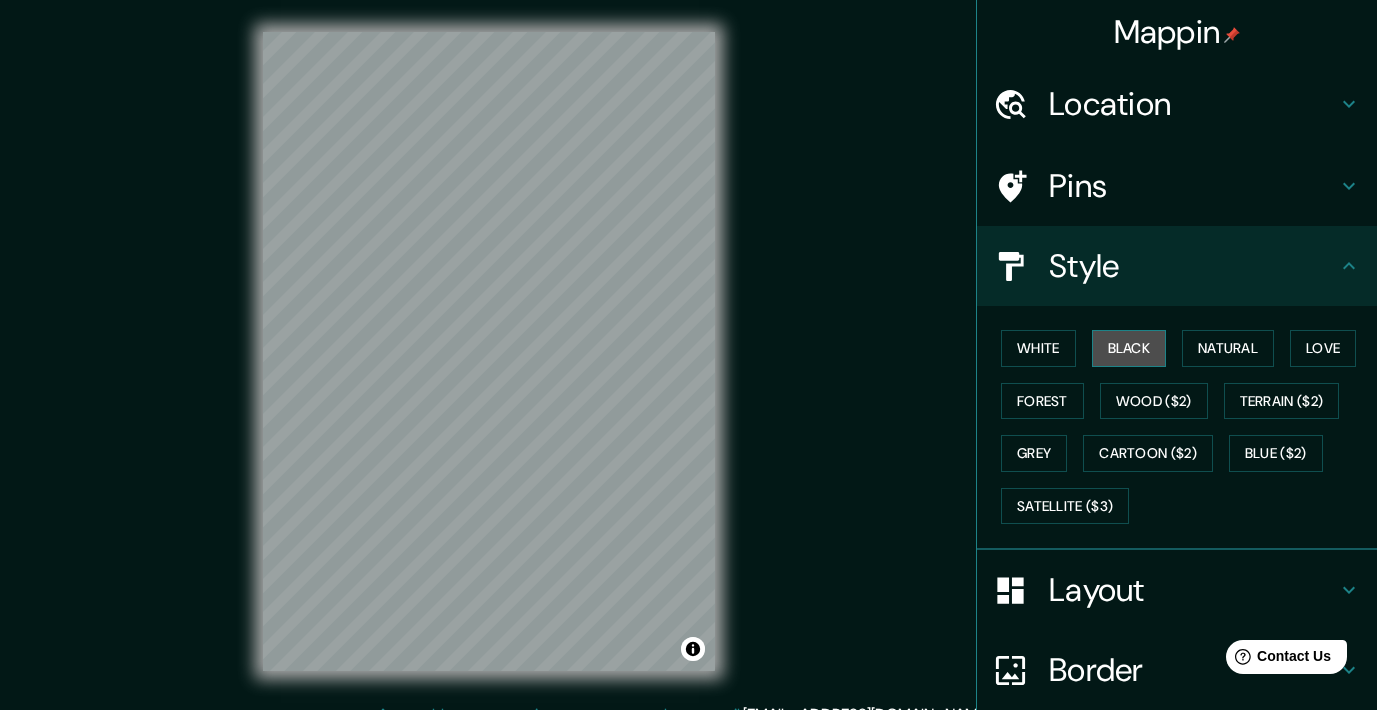 click on "Black" at bounding box center (1129, 348) 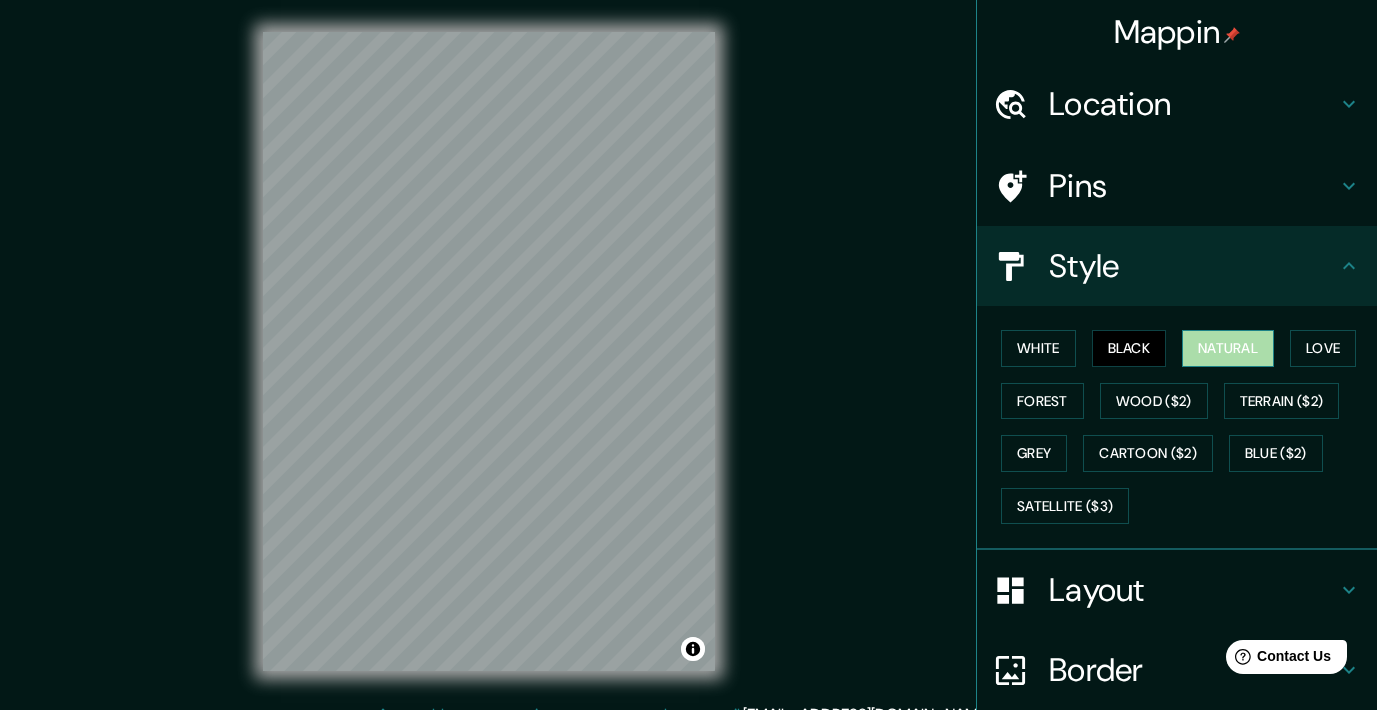 click on "Natural" at bounding box center [1228, 348] 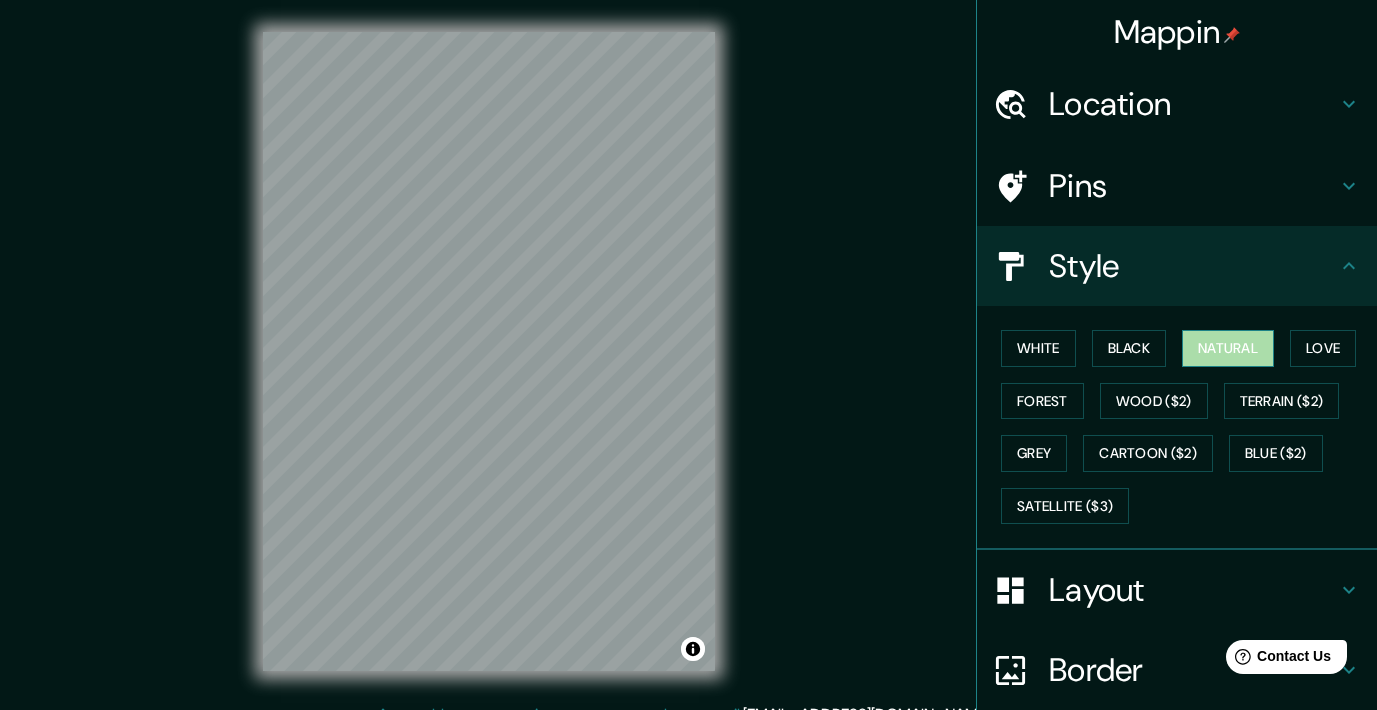 click on "Natural" at bounding box center (1228, 348) 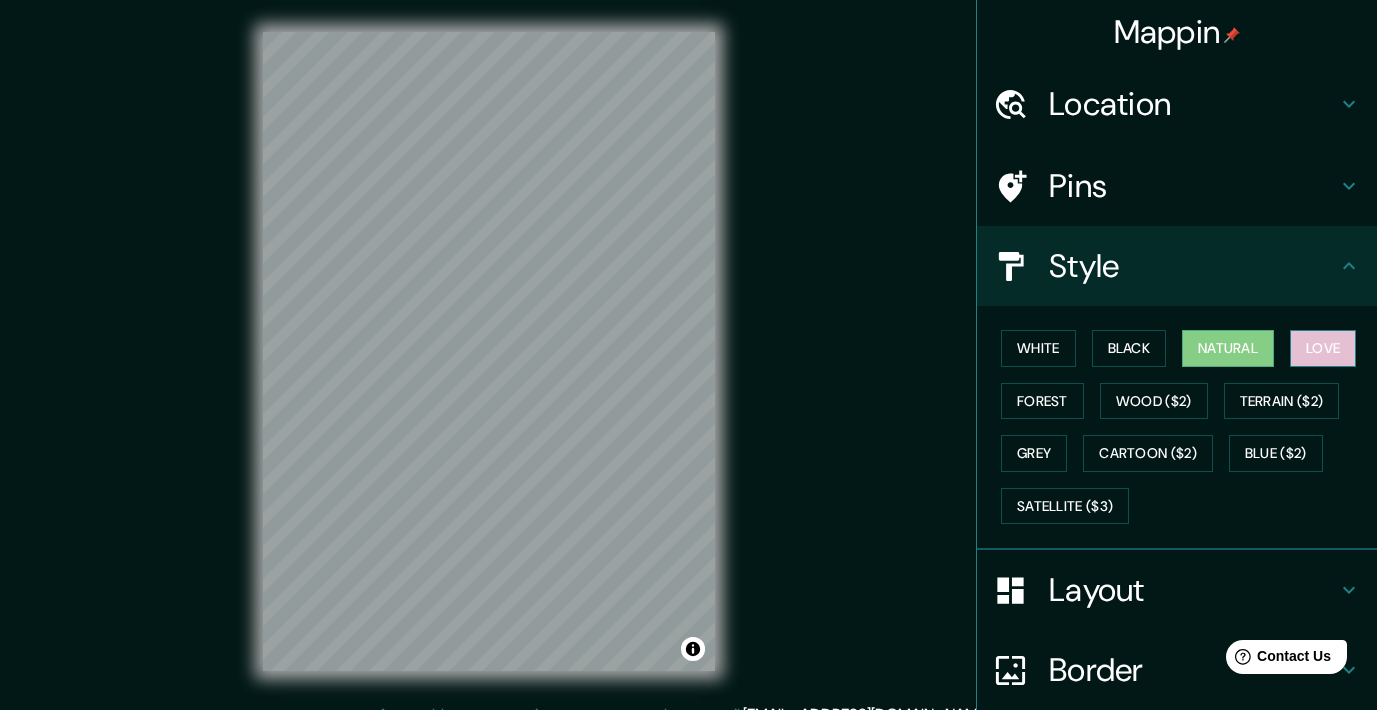 click on "Love" at bounding box center (1323, 348) 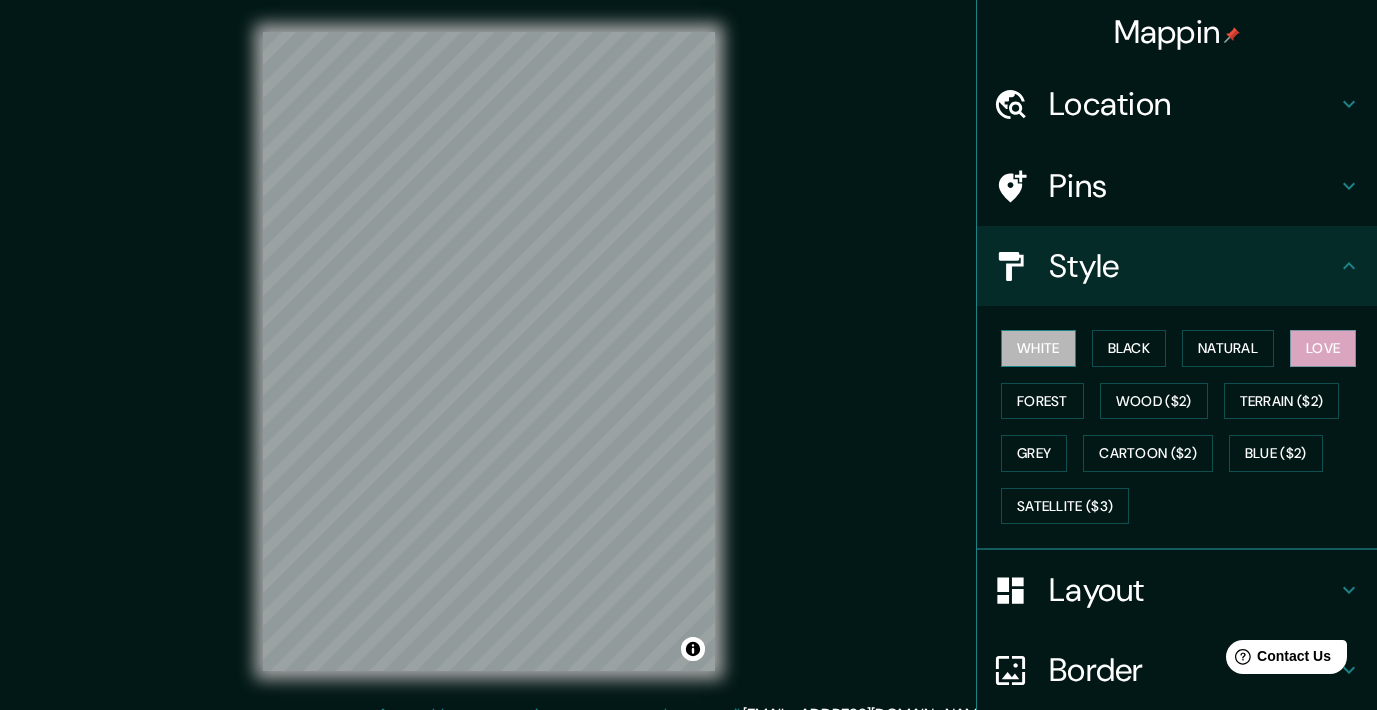 click on "White" at bounding box center (1038, 348) 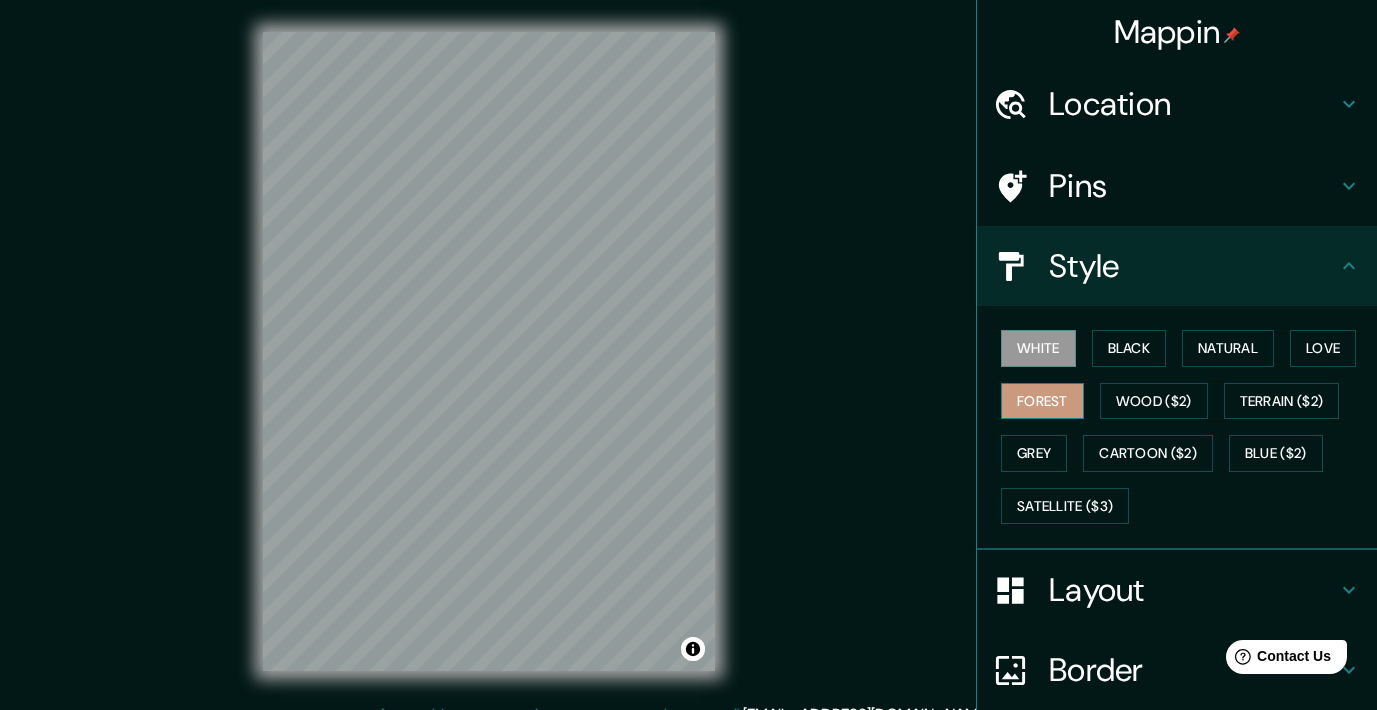 click on "Forest" at bounding box center [1042, 401] 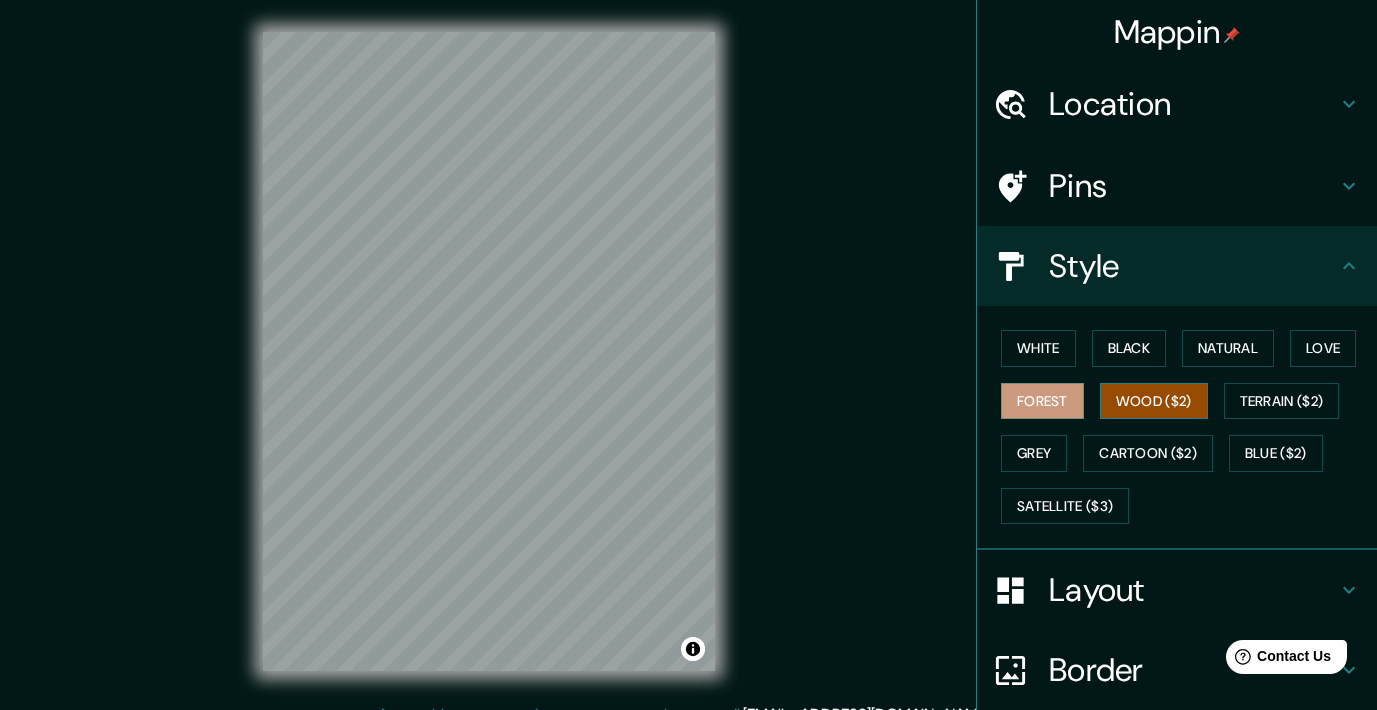 click on "Wood ($2)" at bounding box center [1154, 401] 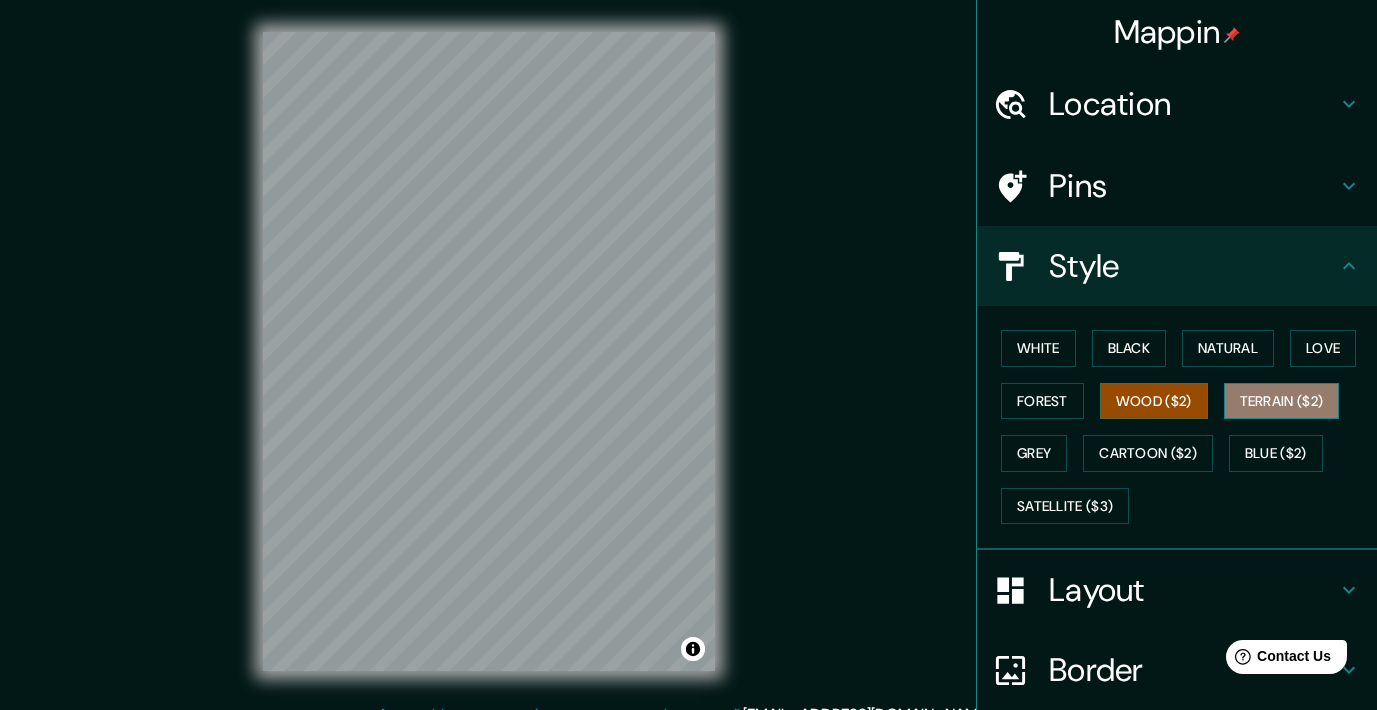 click on "Terrain ($2)" at bounding box center (1282, 401) 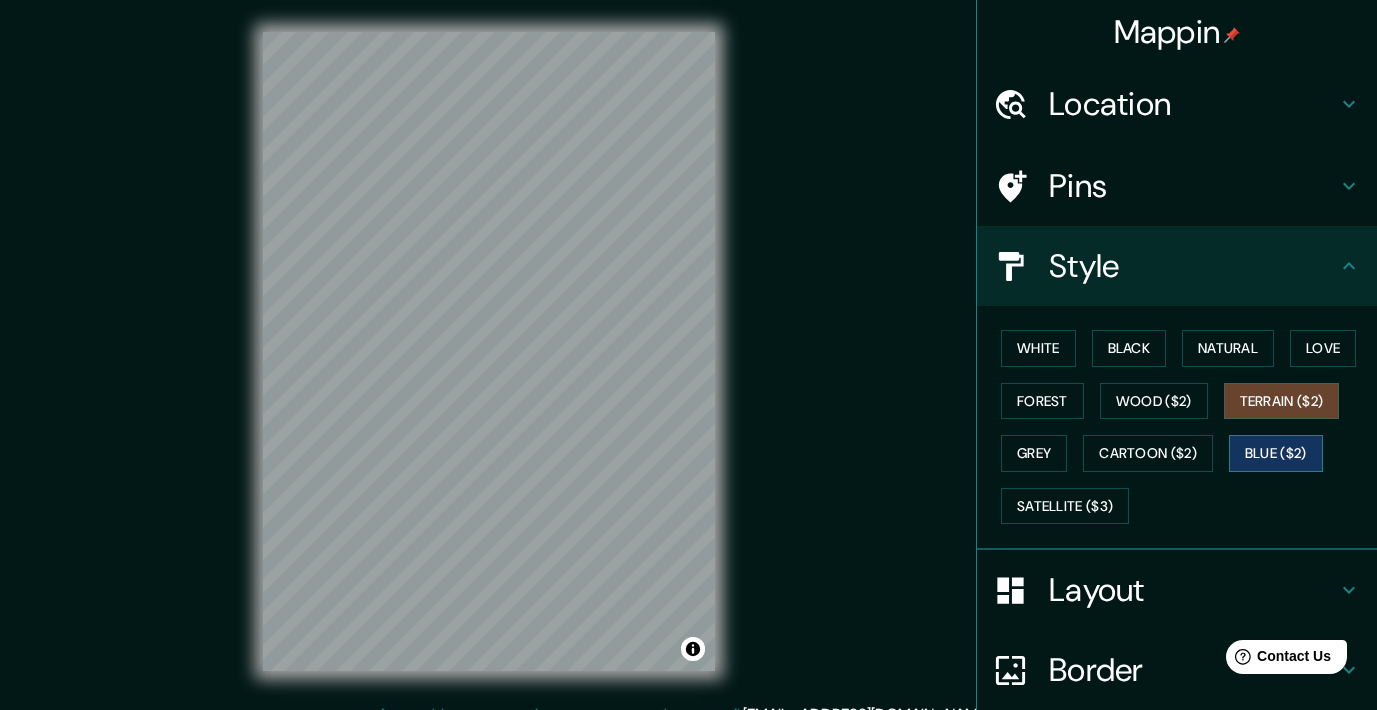 click on "Blue ($2)" at bounding box center [1276, 453] 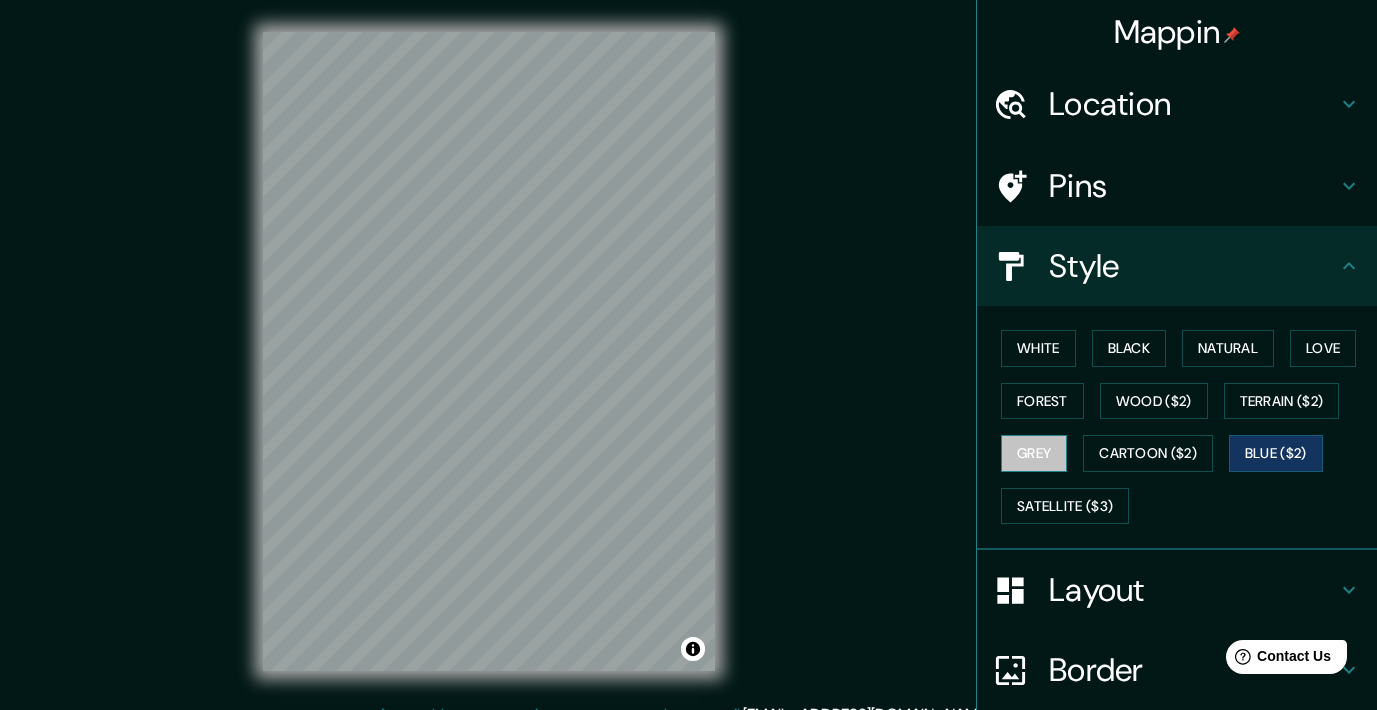 click on "Grey" at bounding box center [1034, 453] 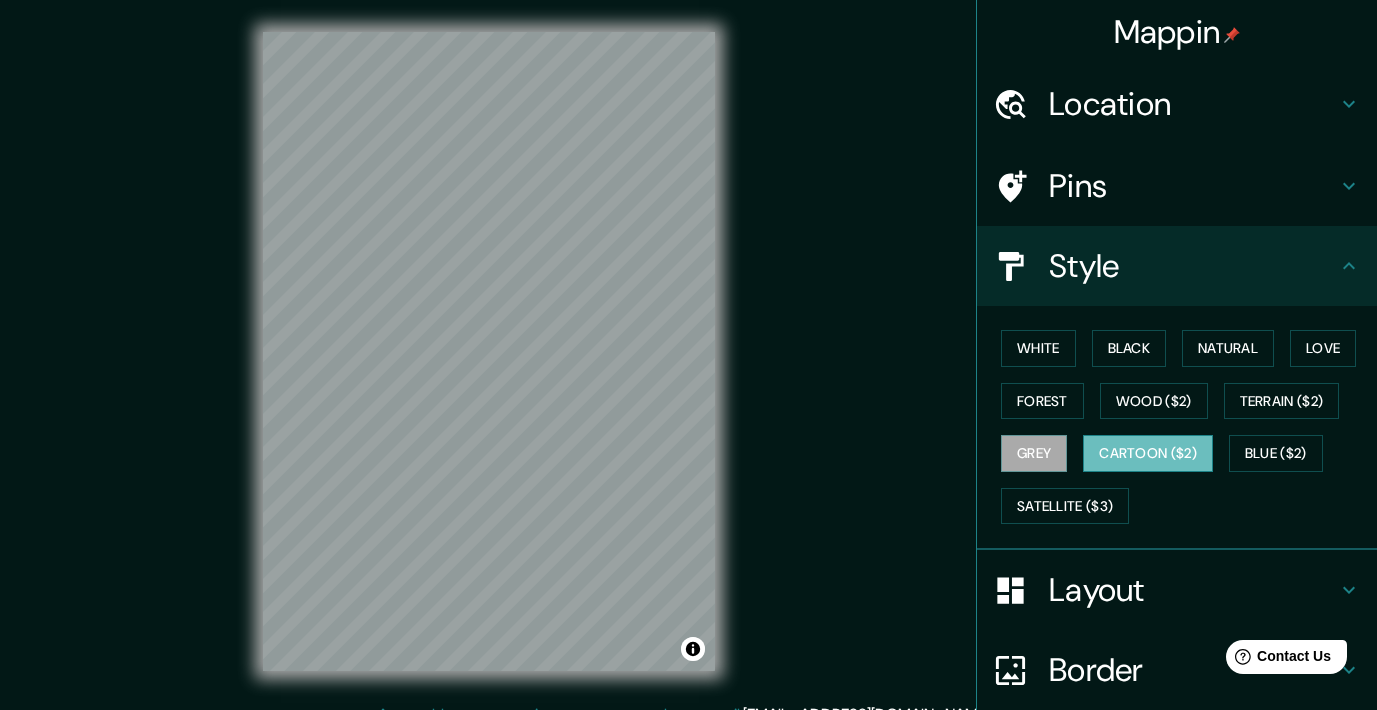 click on "Cartoon ($2)" at bounding box center (1148, 453) 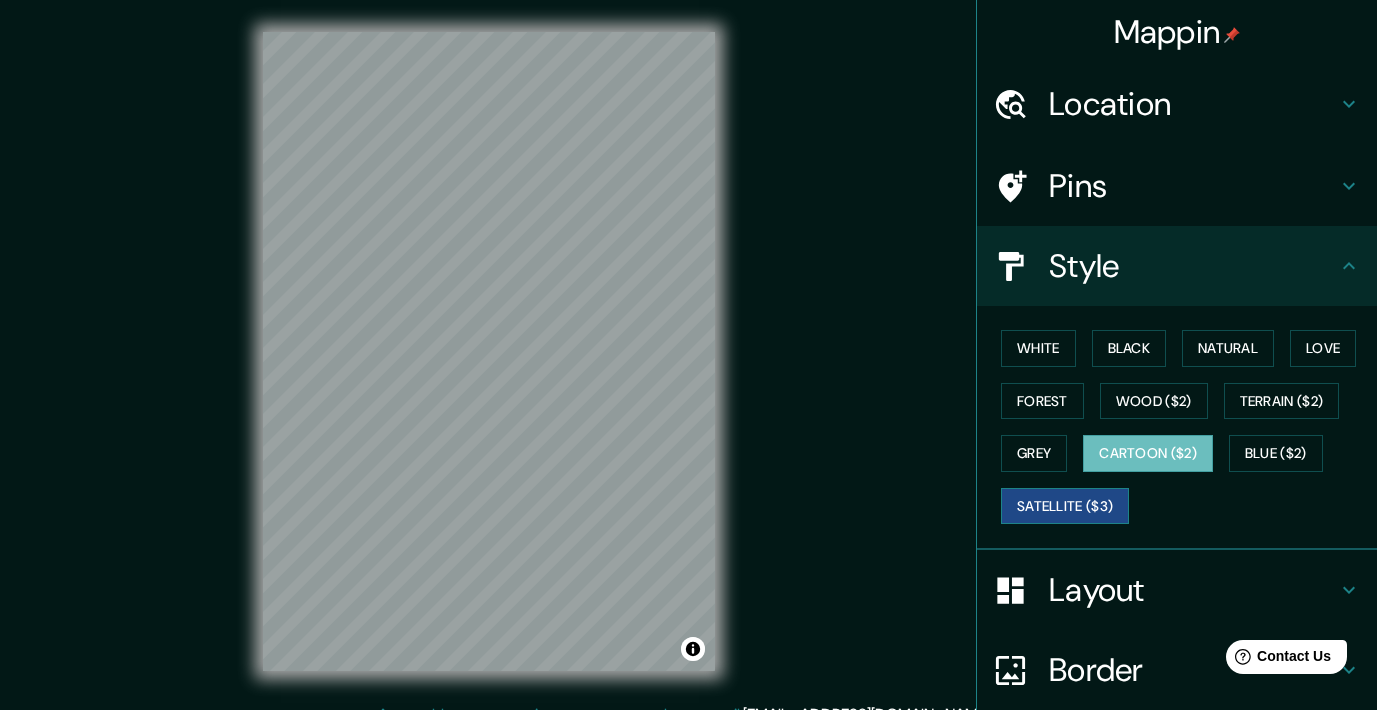 click on "Satellite ($3)" at bounding box center [1065, 506] 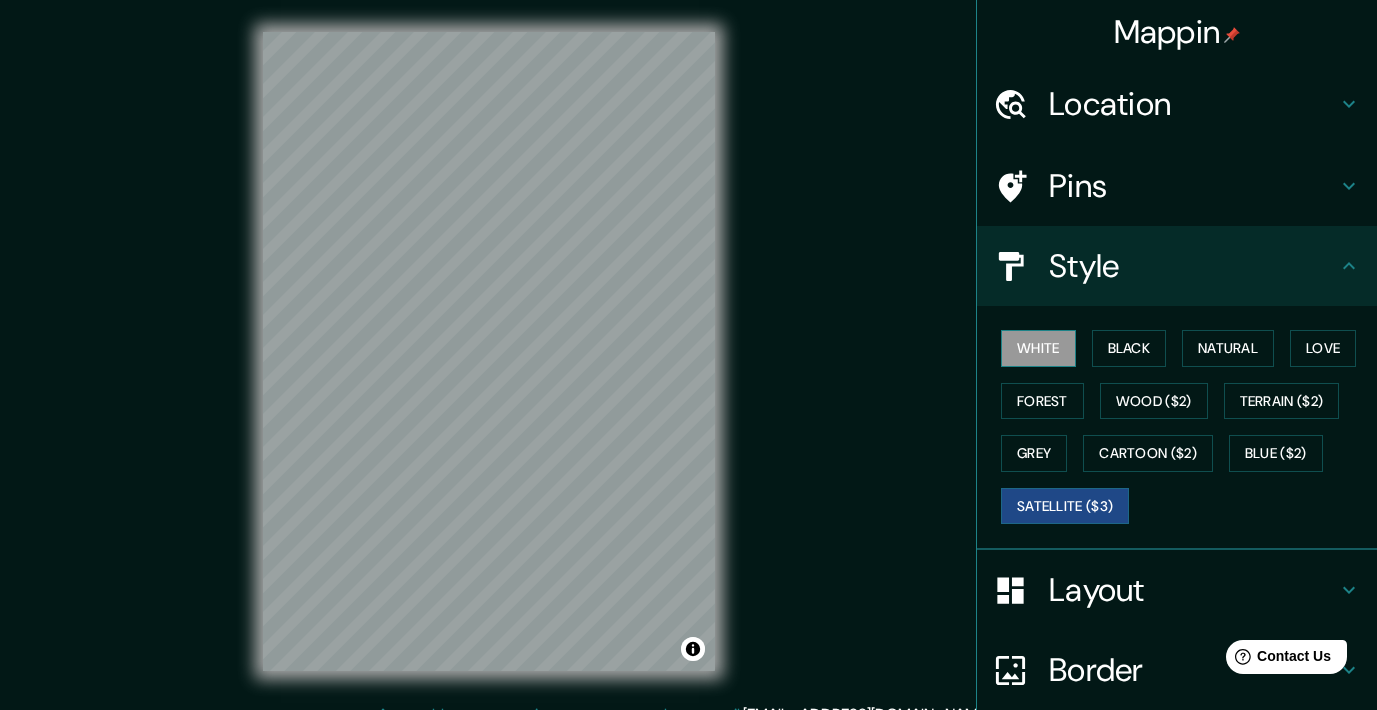 click on "White" at bounding box center (1038, 348) 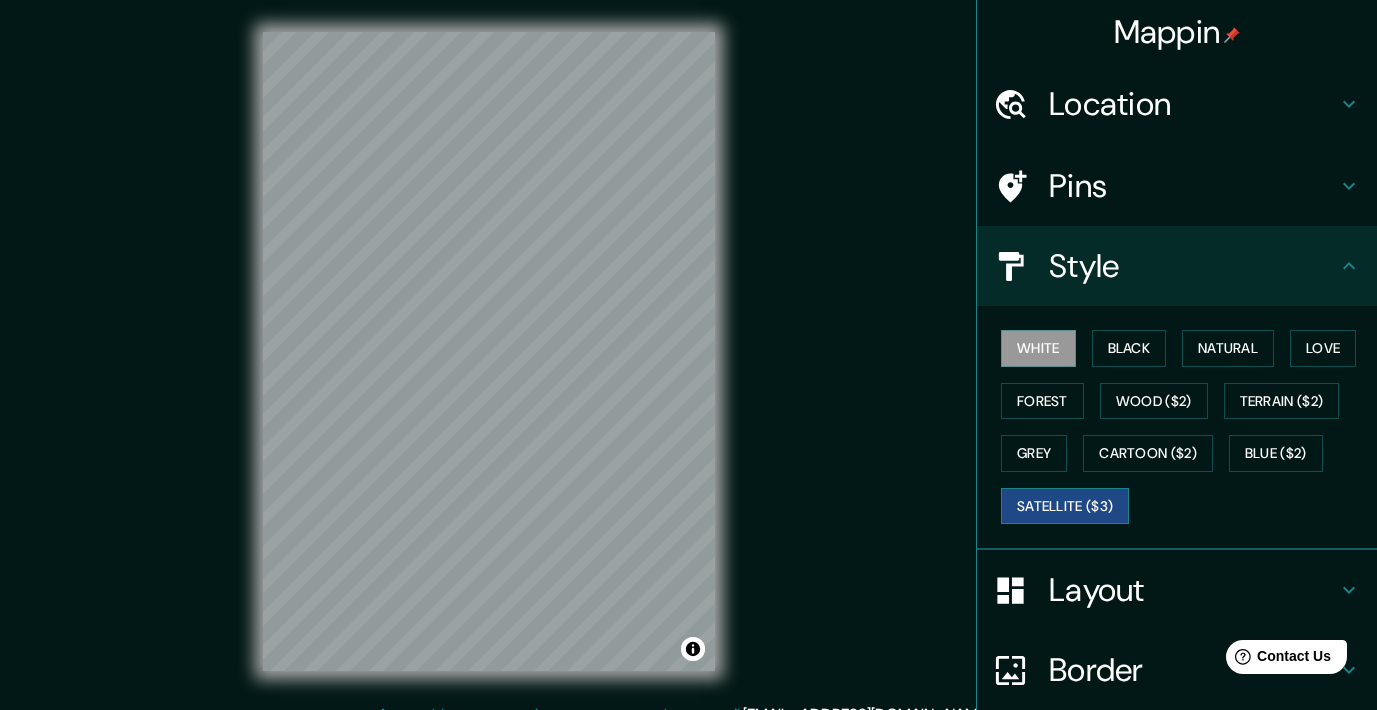 click on "Satellite ($3)" at bounding box center (1065, 506) 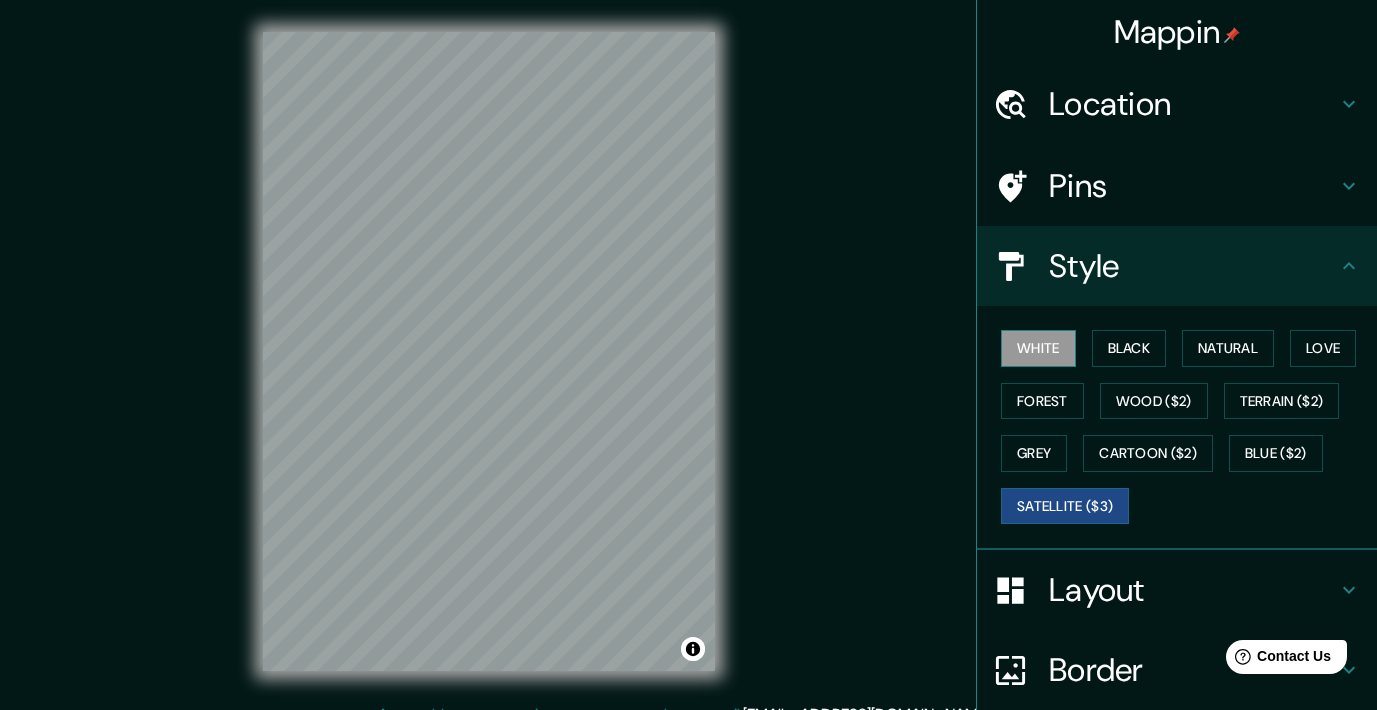 click on "White" at bounding box center [1038, 348] 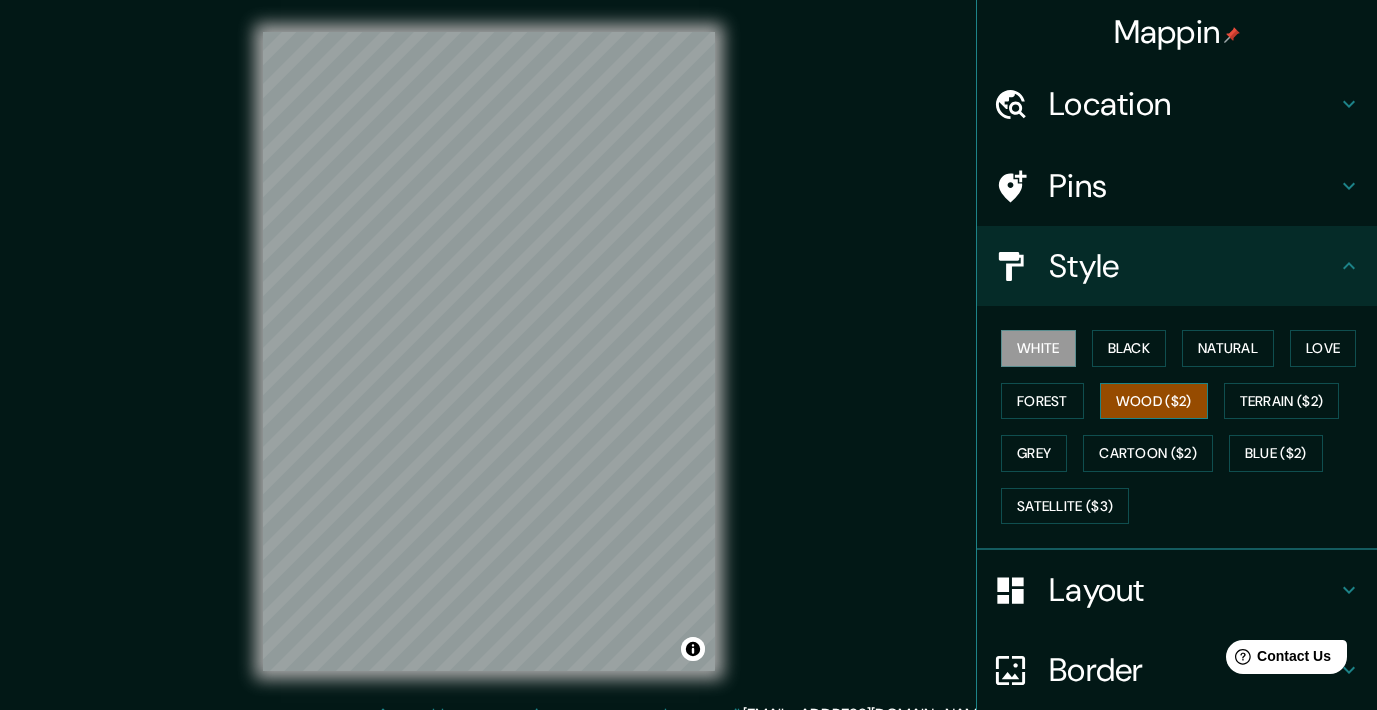 click on "Wood ($2)" at bounding box center (1154, 401) 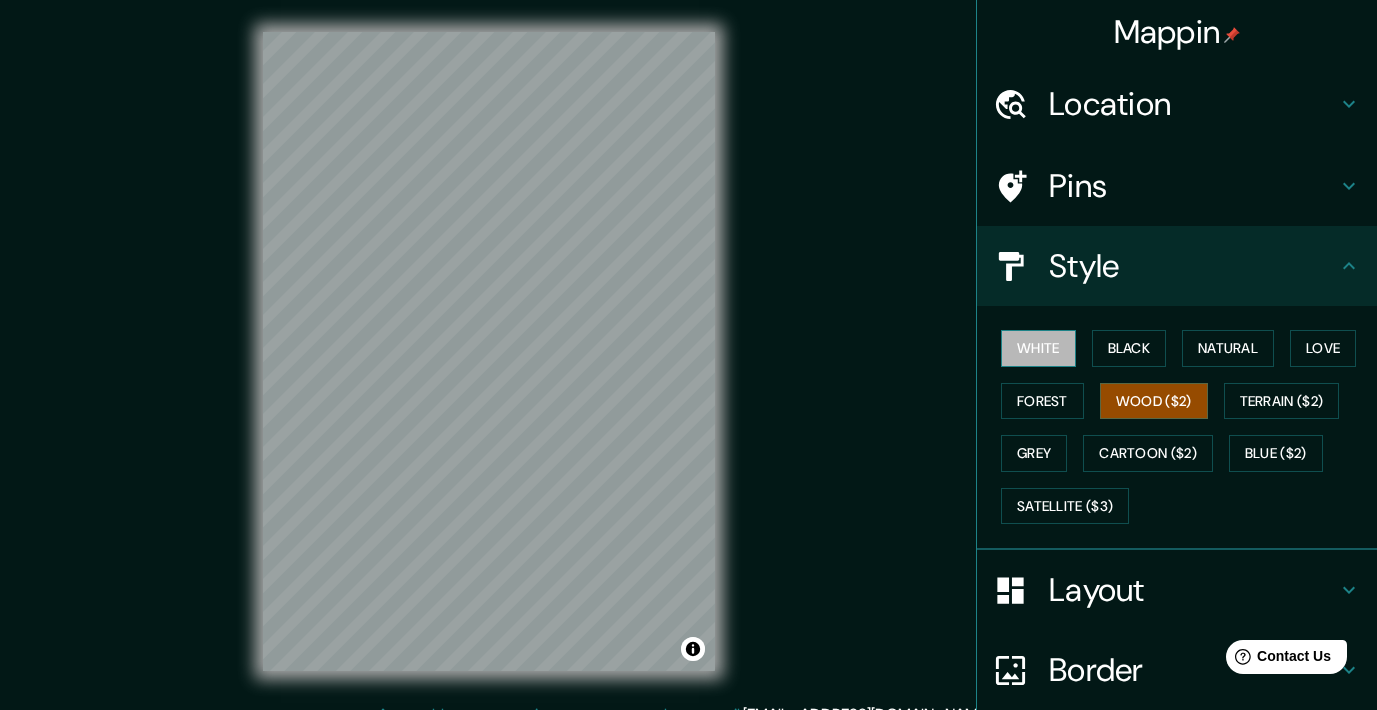 click on "White" at bounding box center [1038, 348] 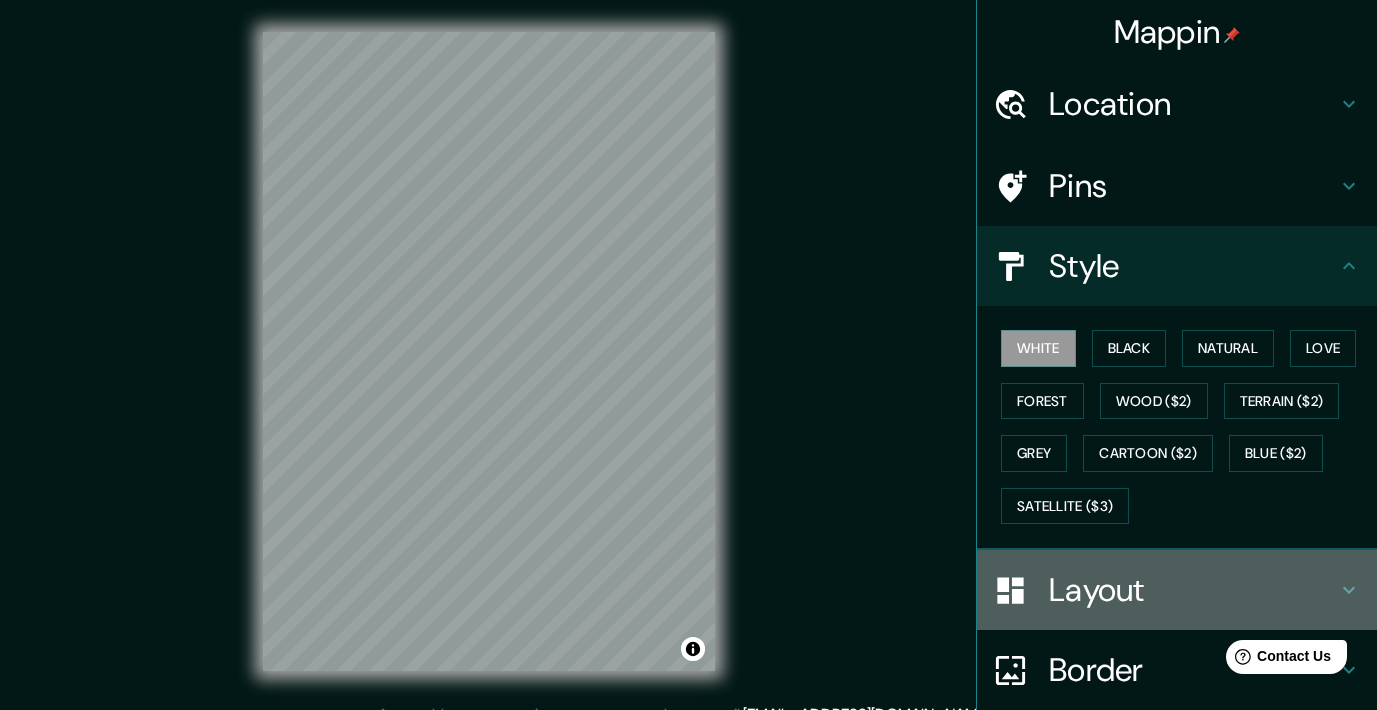 click 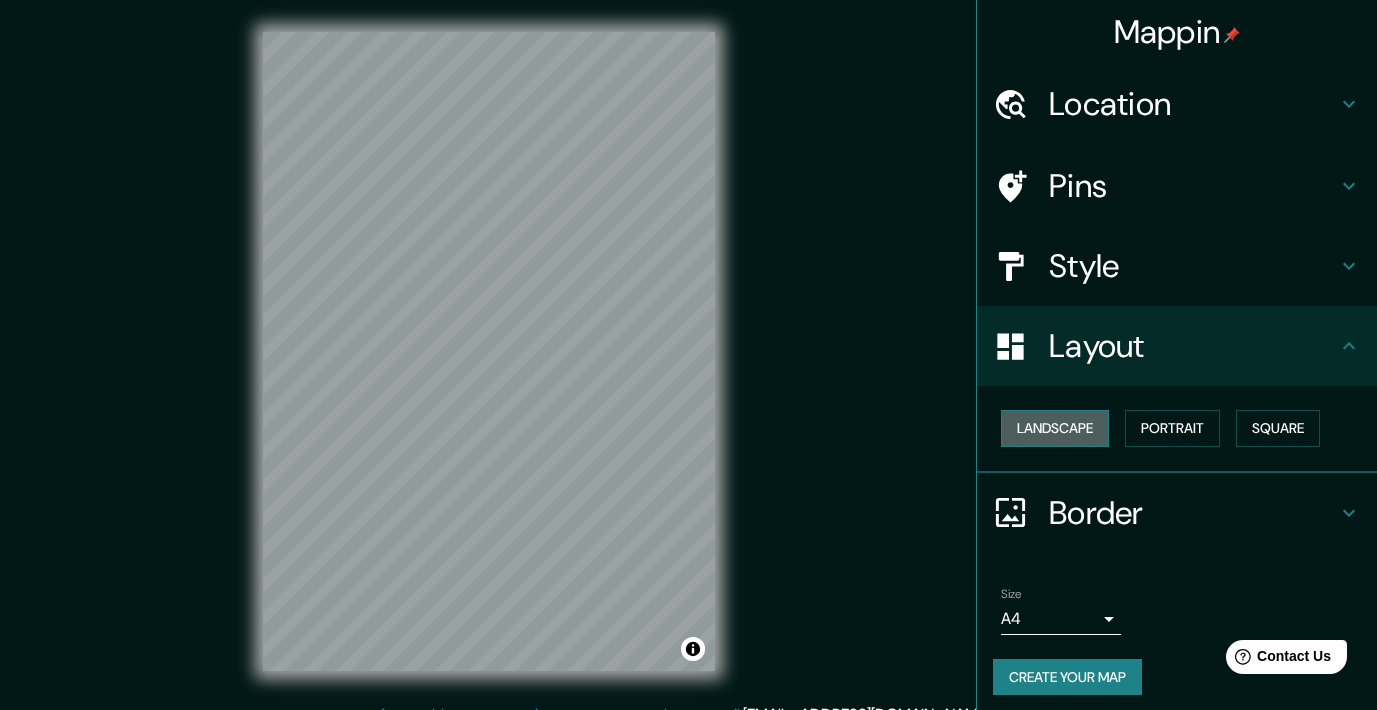 click on "Landscape" at bounding box center (1055, 428) 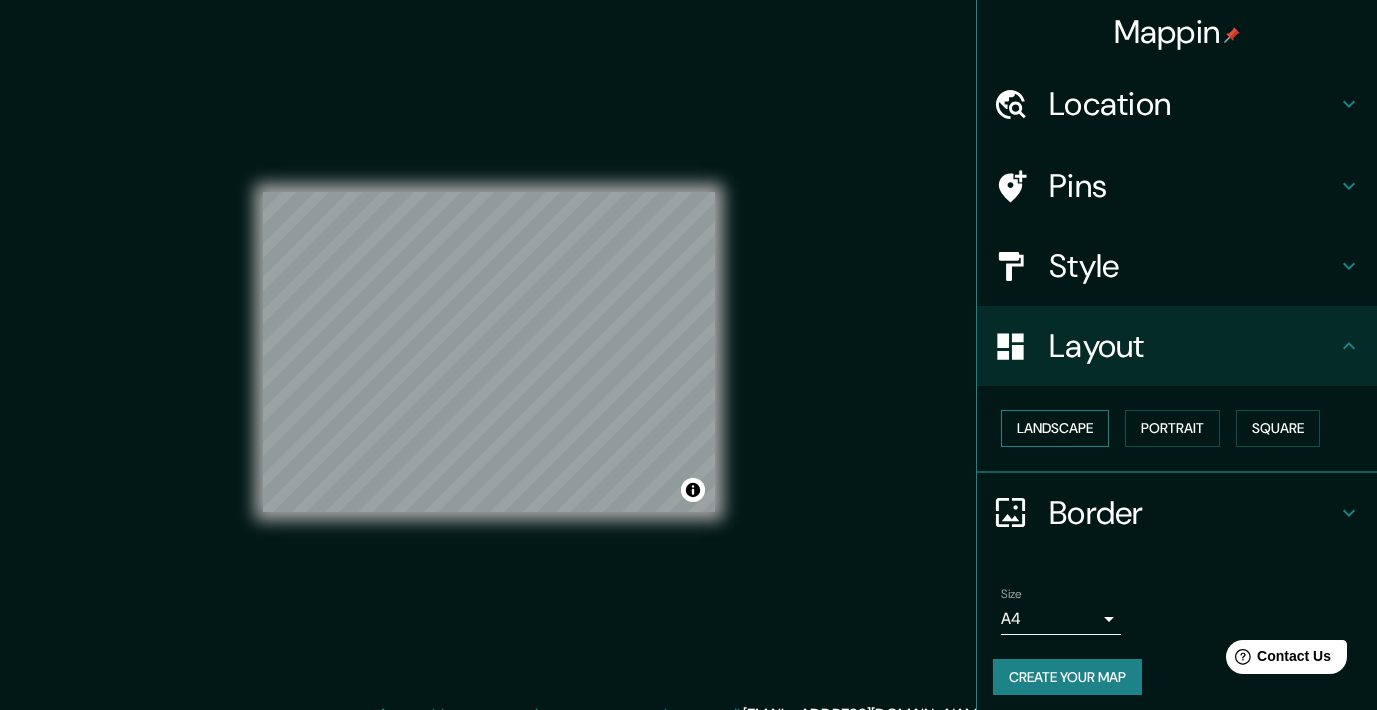 click on "Landscape" at bounding box center (1055, 428) 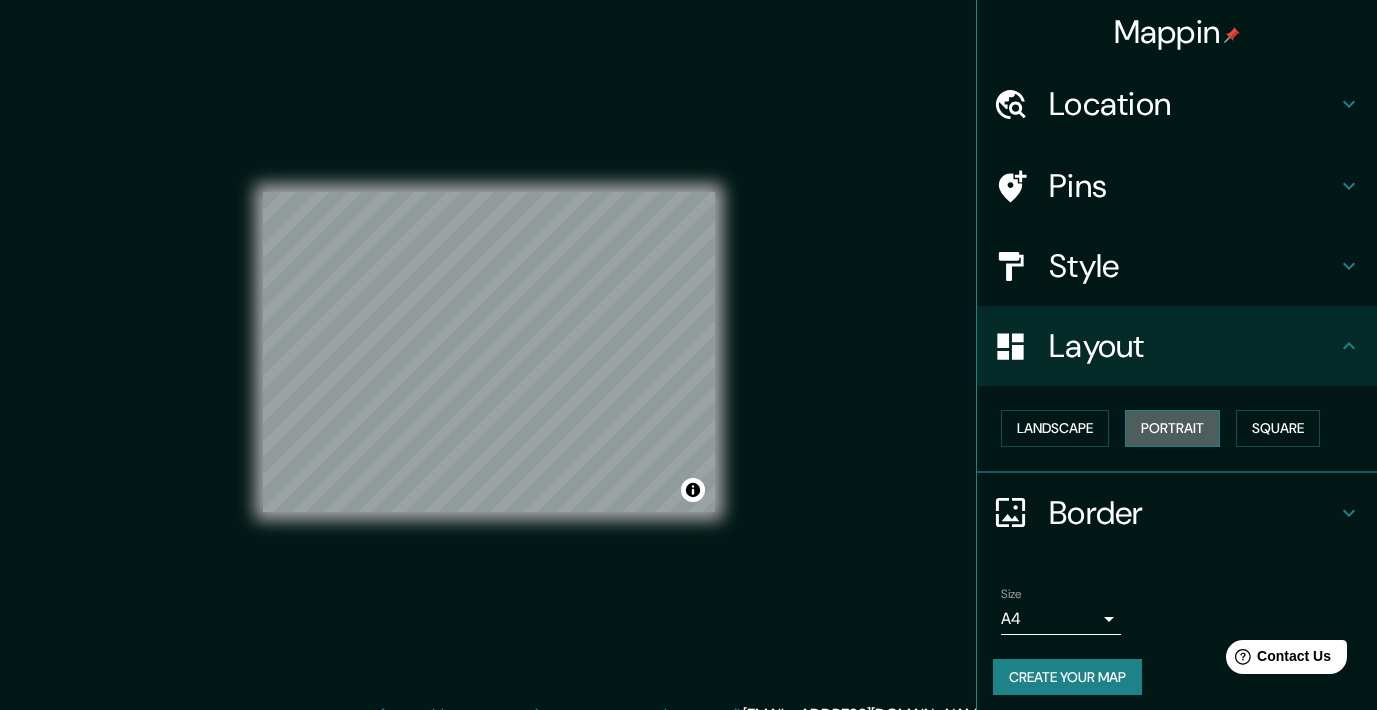 click on "Portrait" at bounding box center (1172, 428) 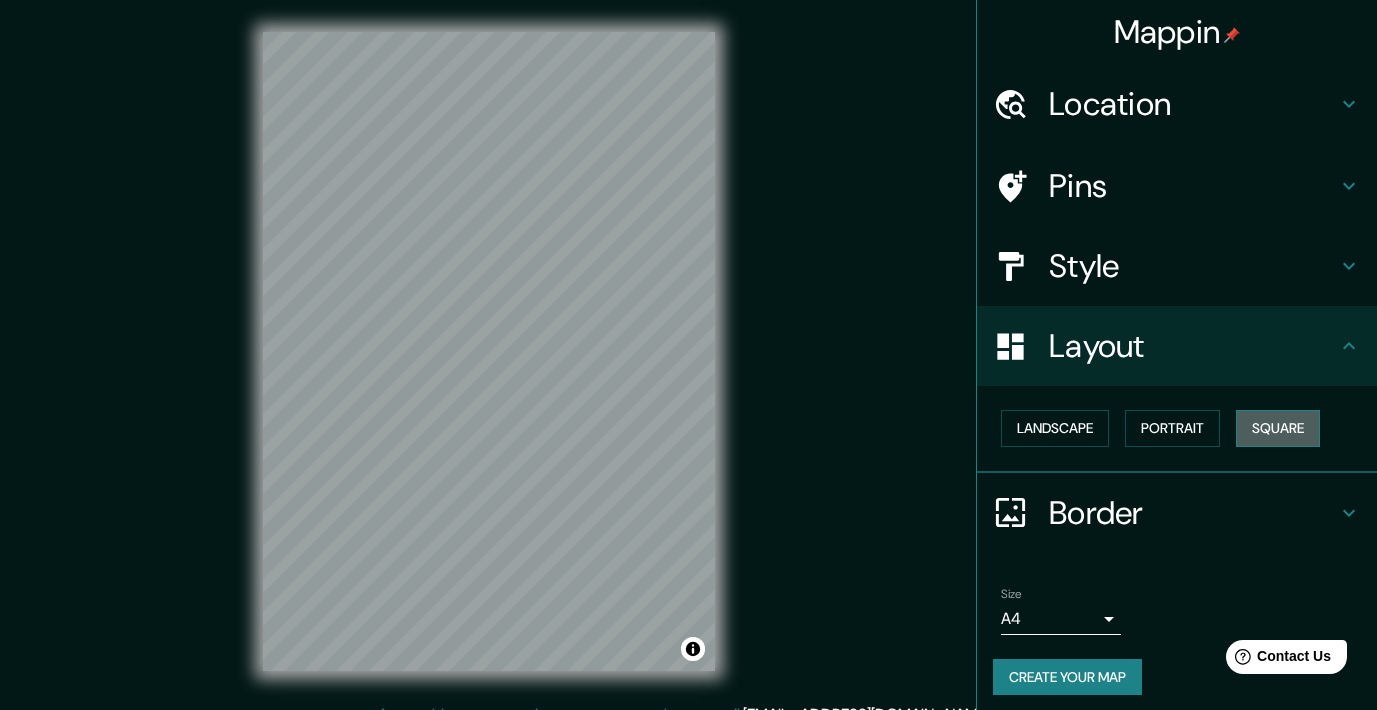 click on "Square" at bounding box center [1278, 428] 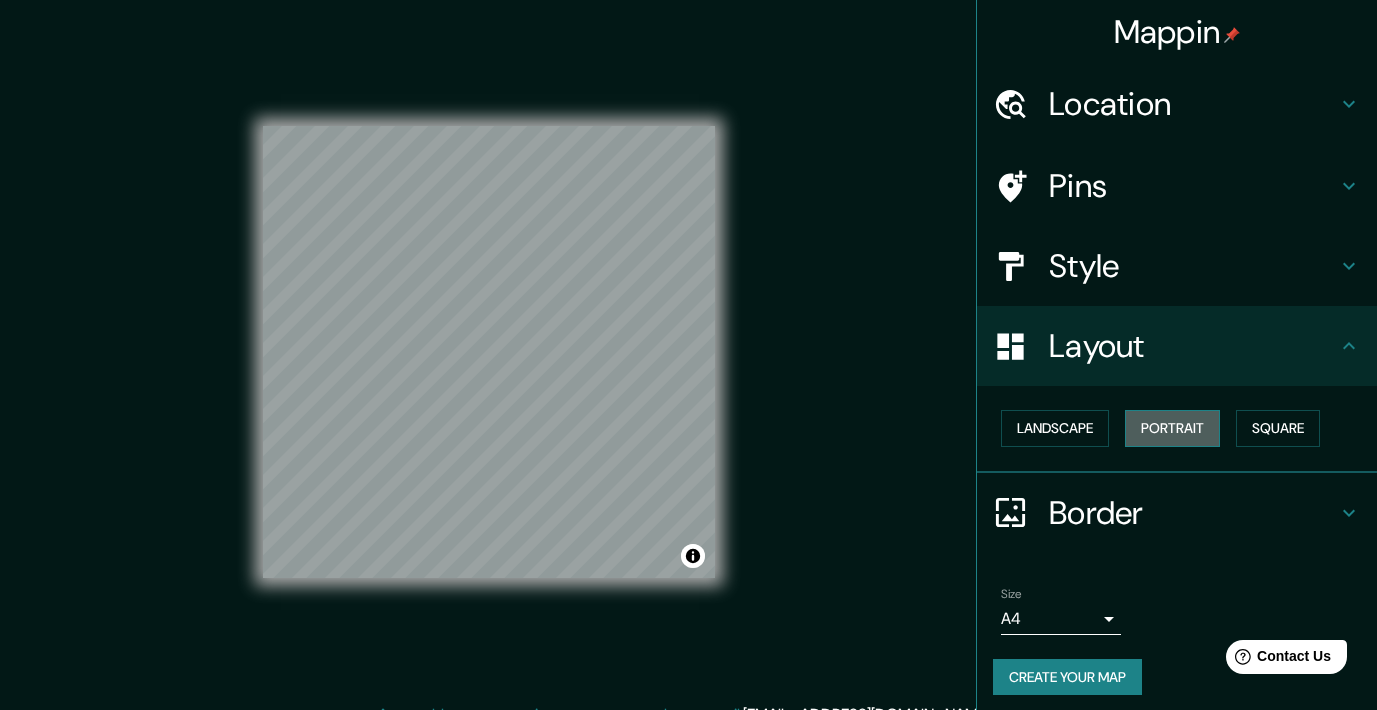 click on "Portrait" at bounding box center [1172, 428] 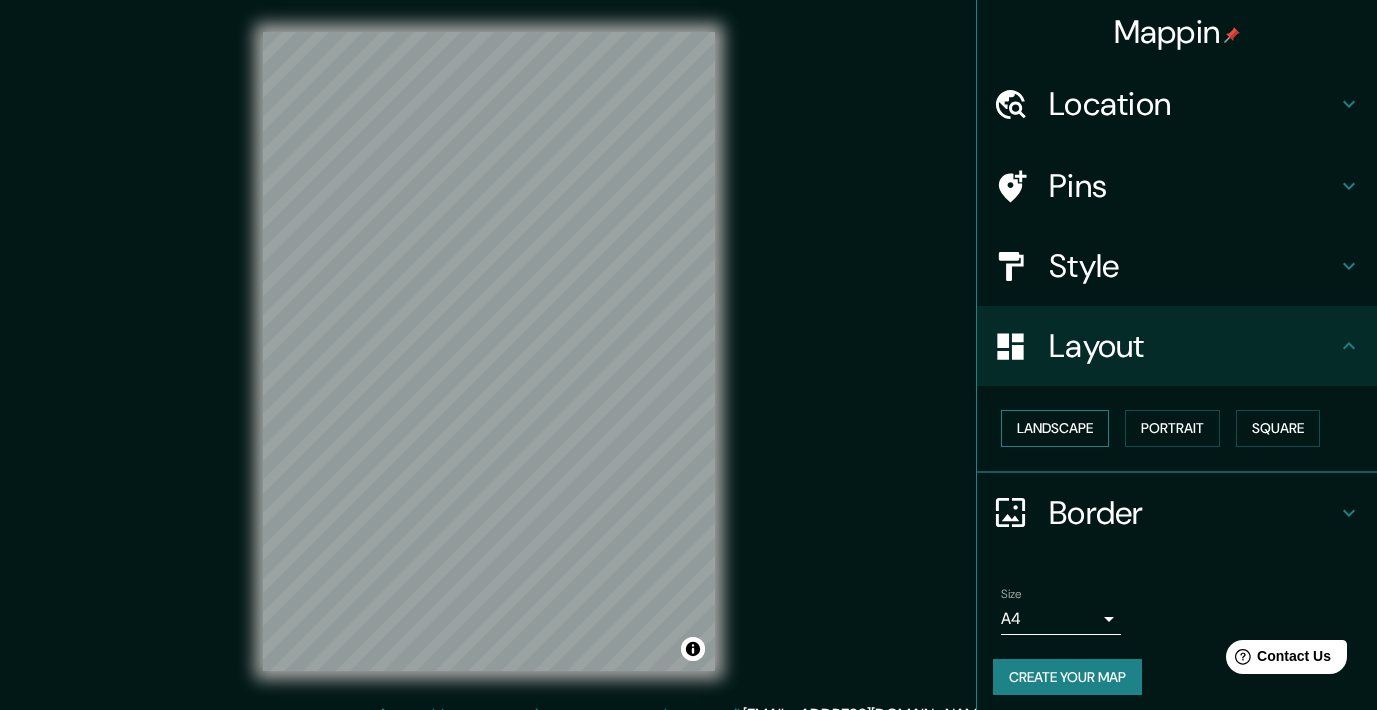 click on "Landscape" at bounding box center (1055, 428) 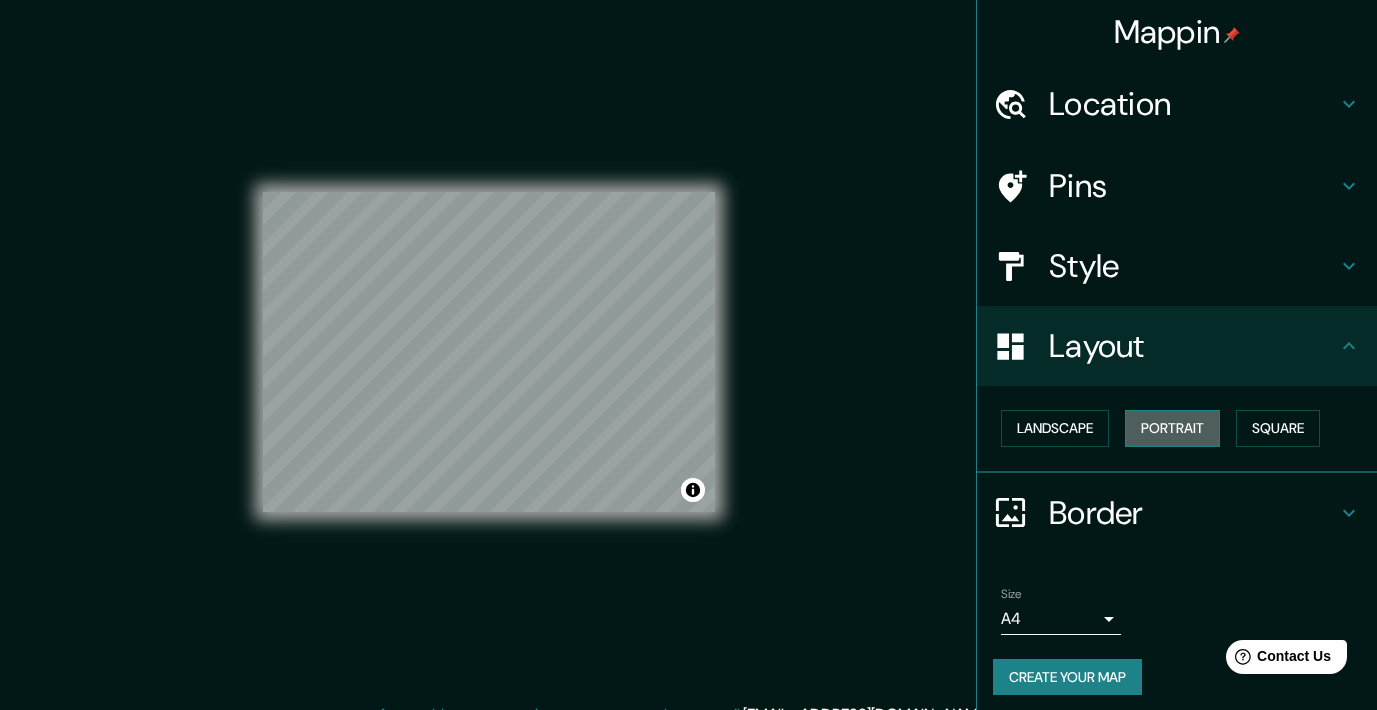 click on "Portrait" at bounding box center [1172, 428] 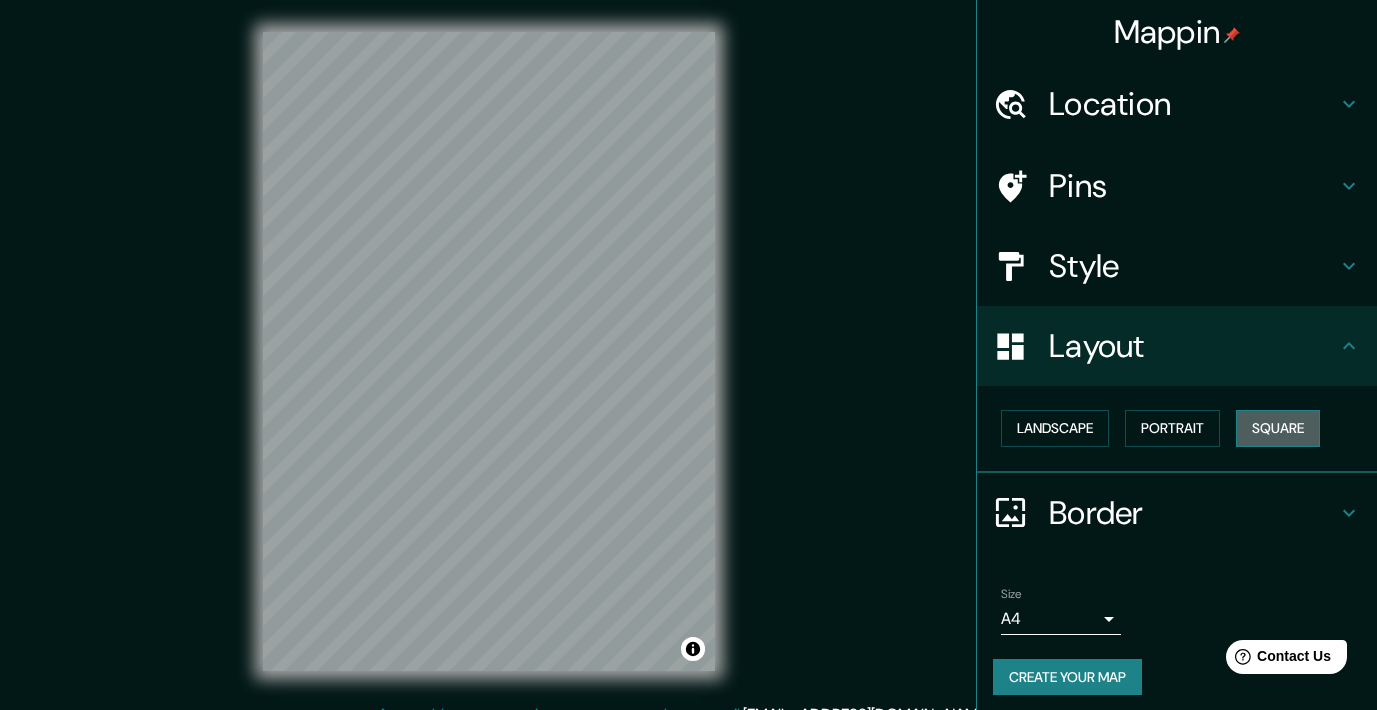 click on "Square" at bounding box center (1278, 428) 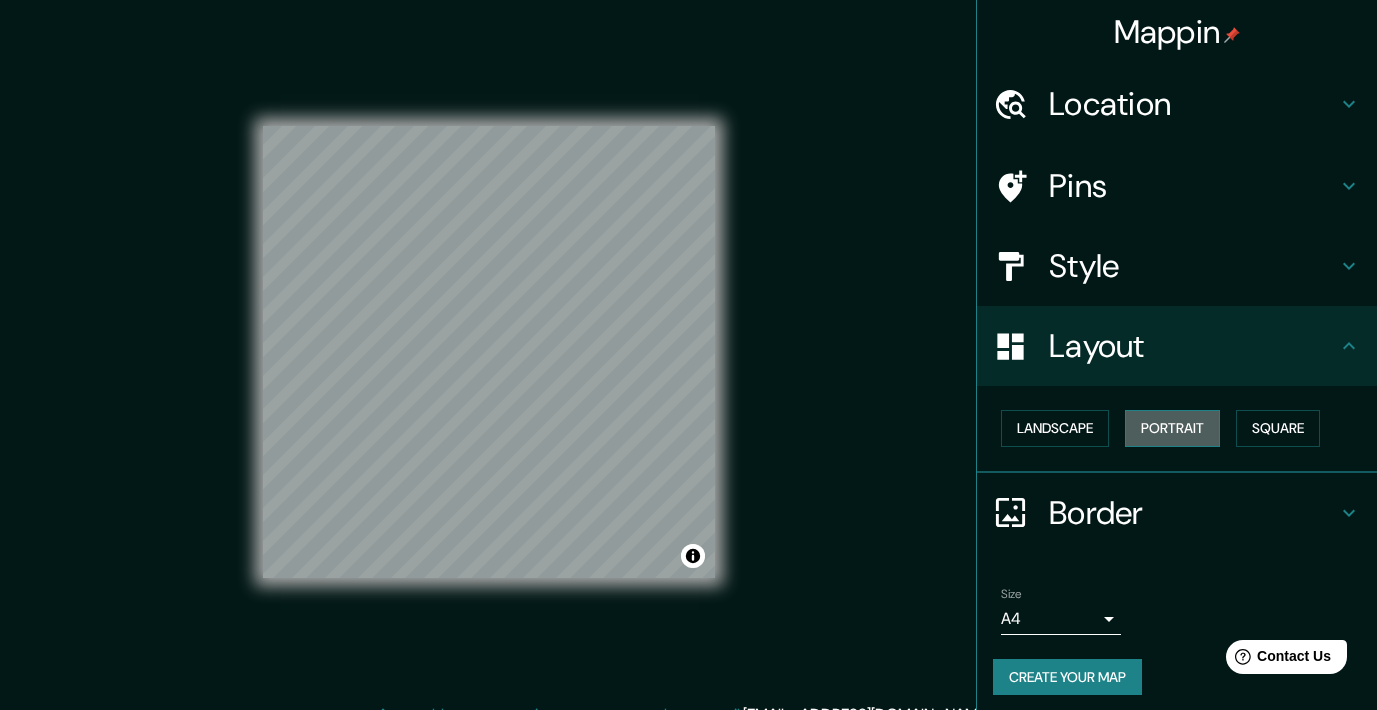 click on "Portrait" at bounding box center [1172, 428] 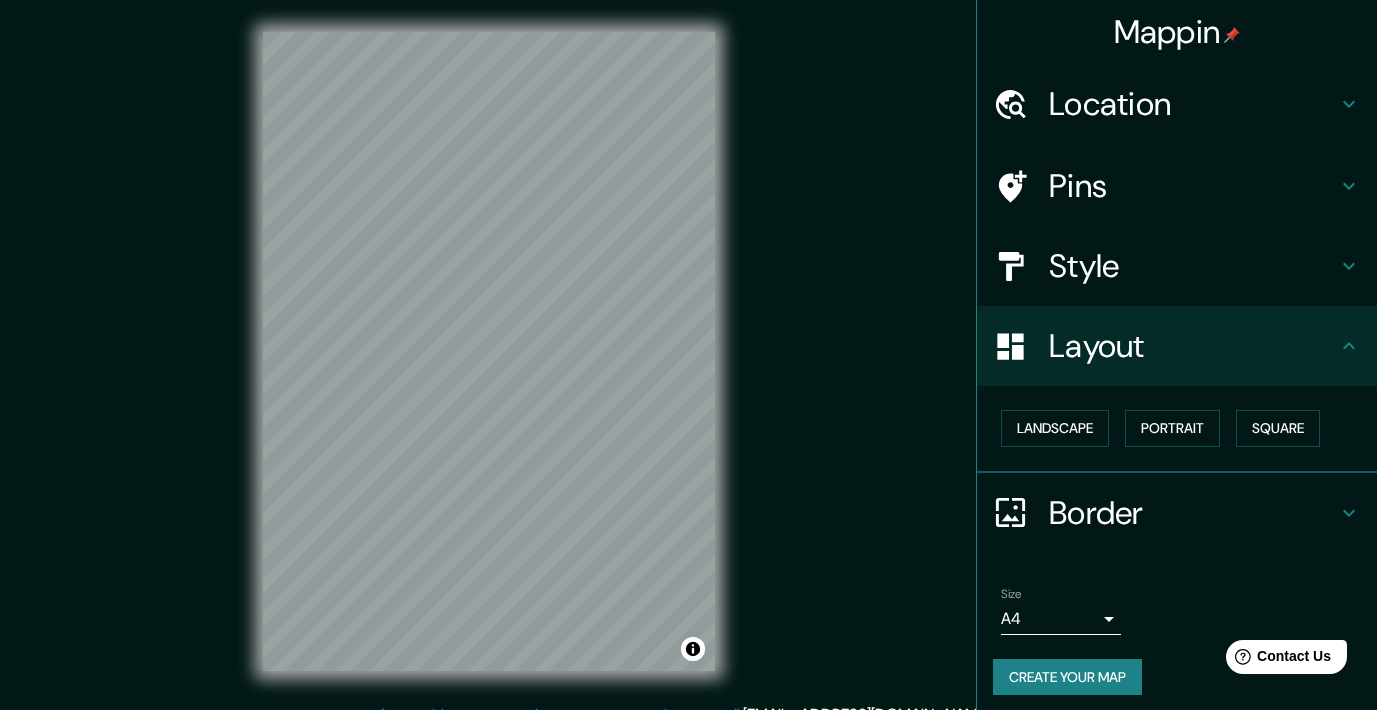 click 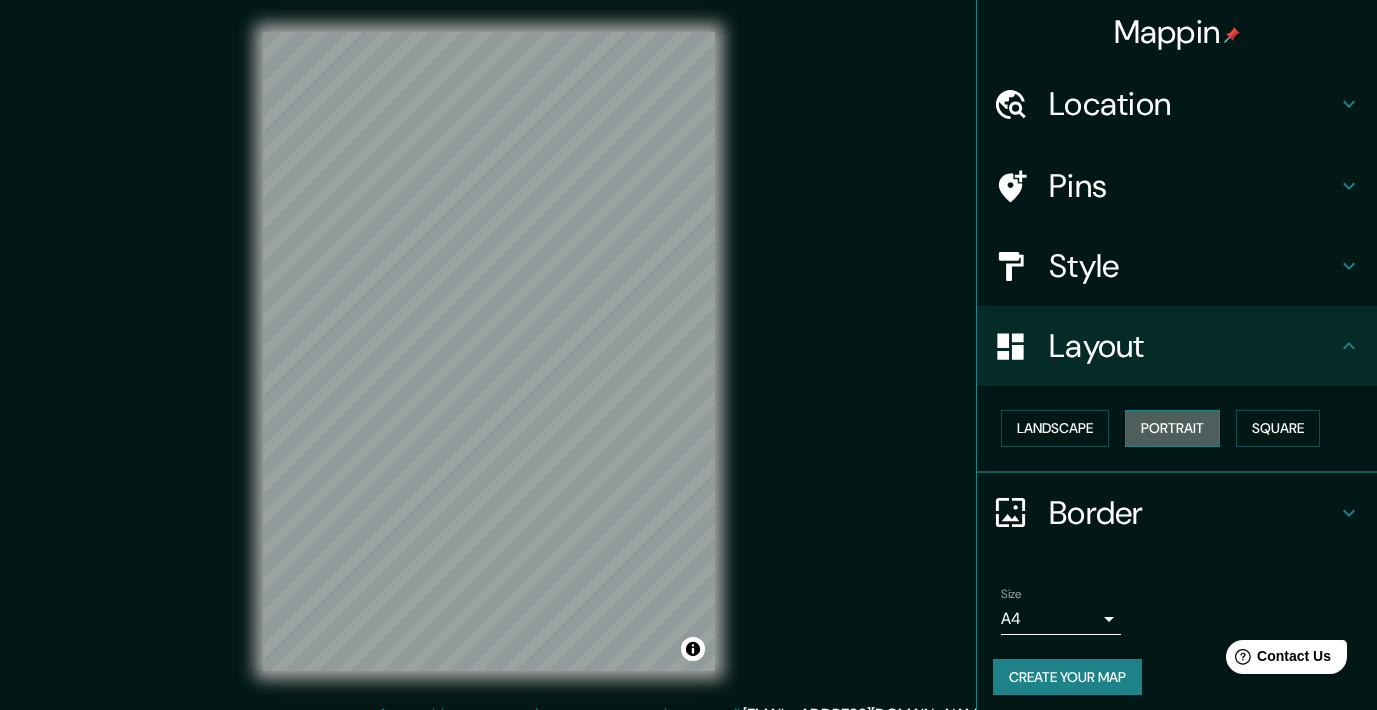 click on "Portrait" at bounding box center [1172, 428] 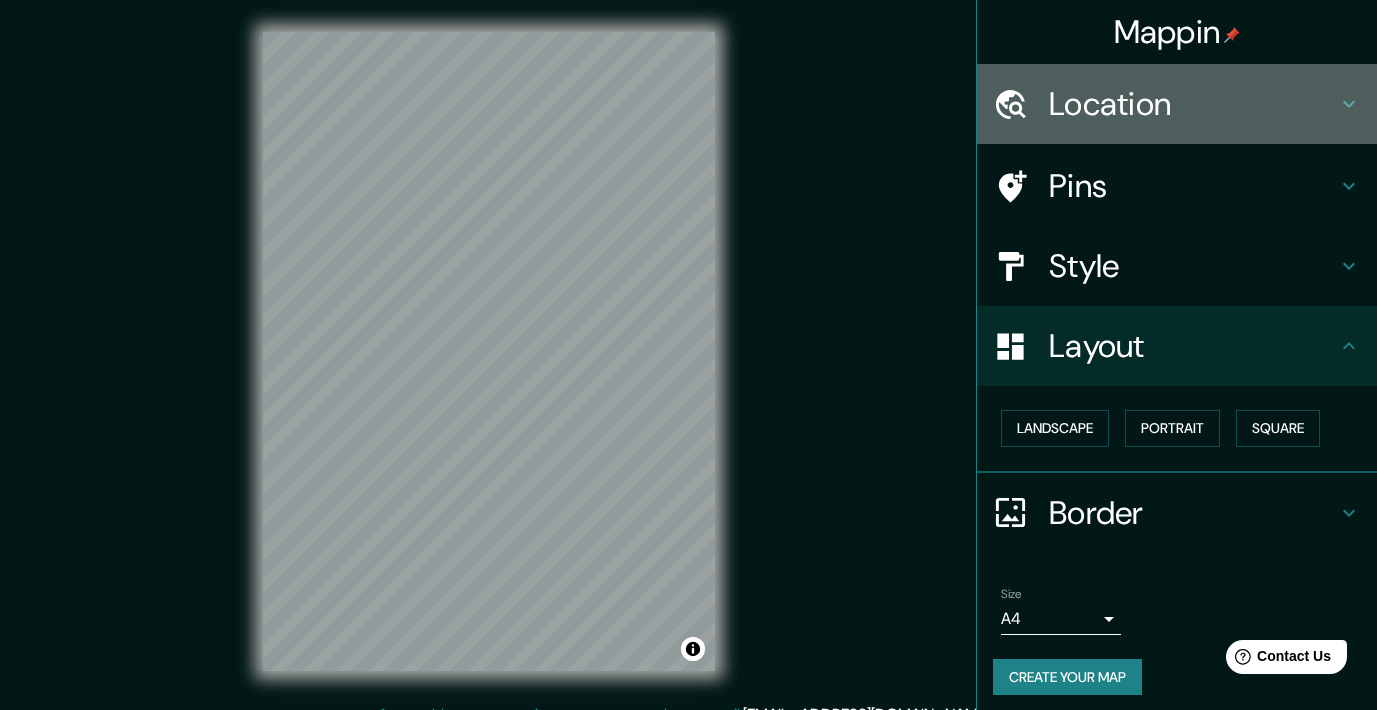 click on "Location" at bounding box center [1193, 104] 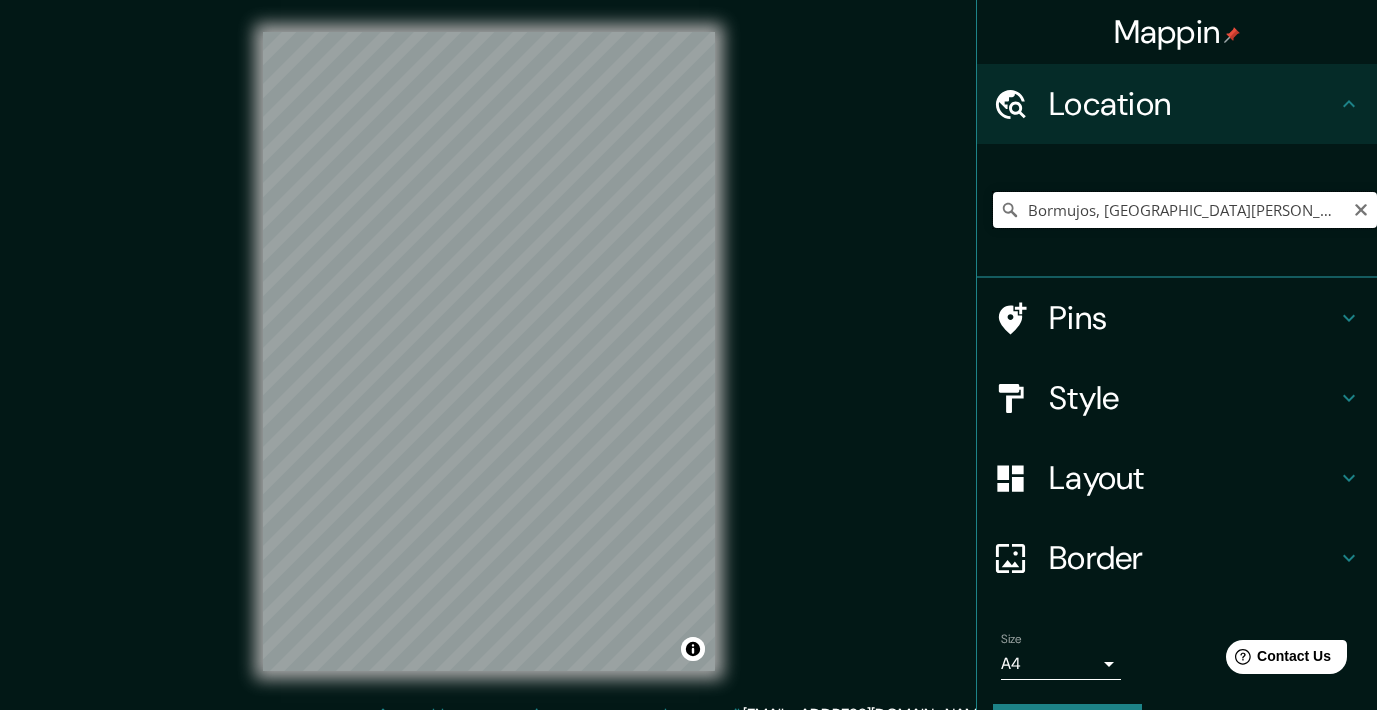 click on "Bormujos, [GEOGRAPHIC_DATA][PERSON_NAME], [GEOGRAPHIC_DATA]" at bounding box center (1185, 210) 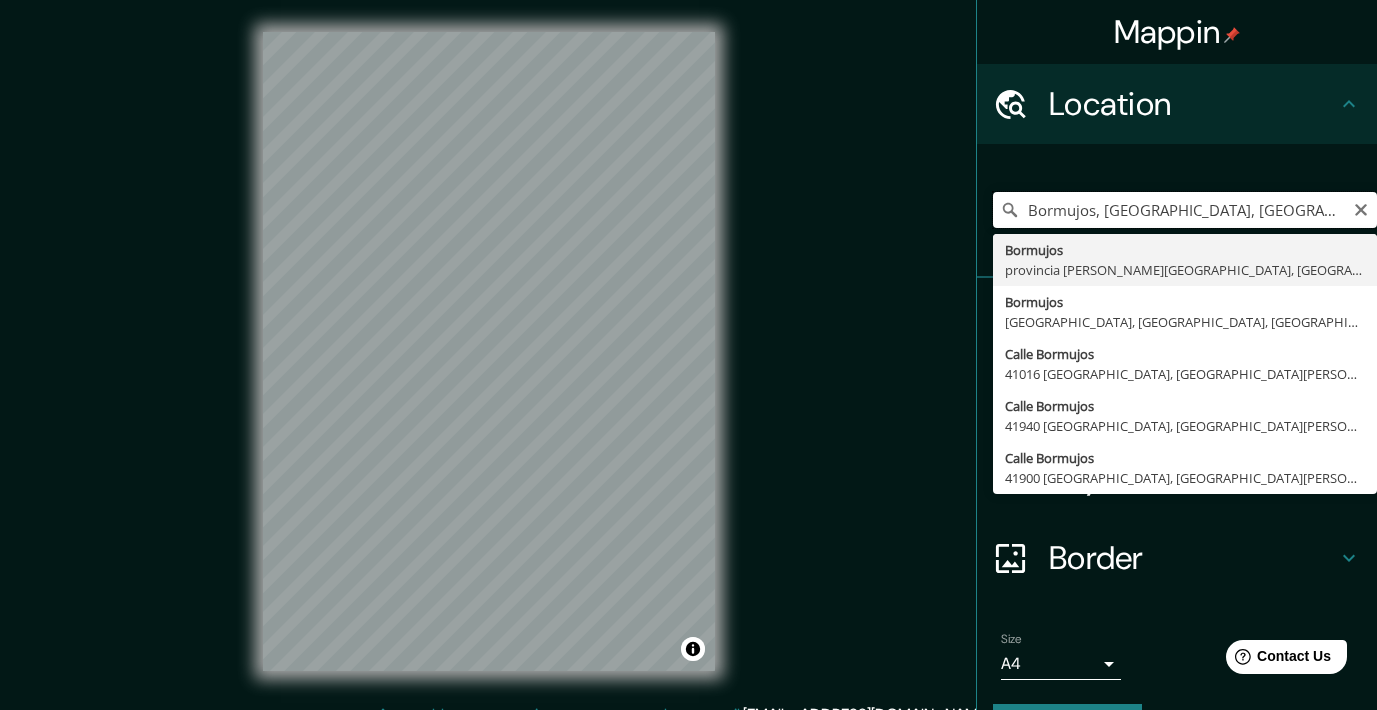 scroll, scrollTop: 0, scrollLeft: 0, axis: both 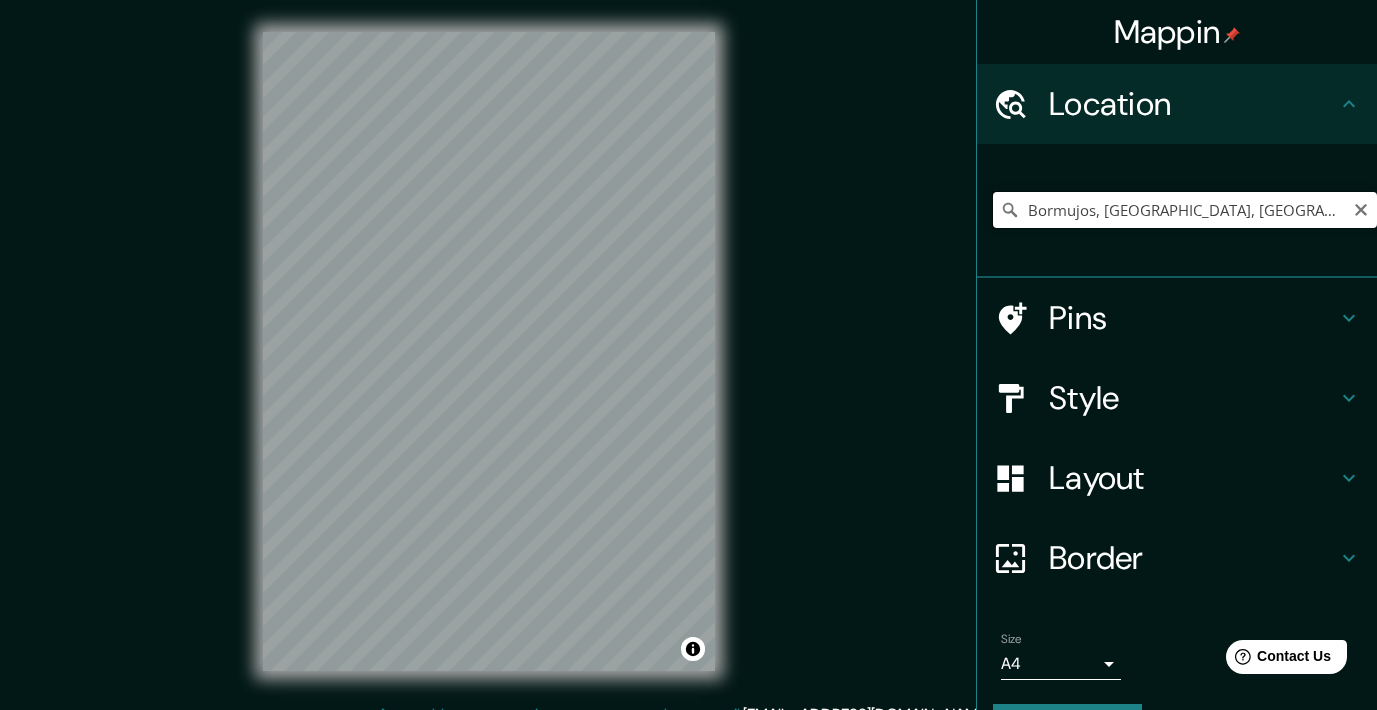 click on "Bormujos, [GEOGRAPHIC_DATA], [GEOGRAPHIC_DATA], [GEOGRAPHIC_DATA]" at bounding box center [1185, 210] 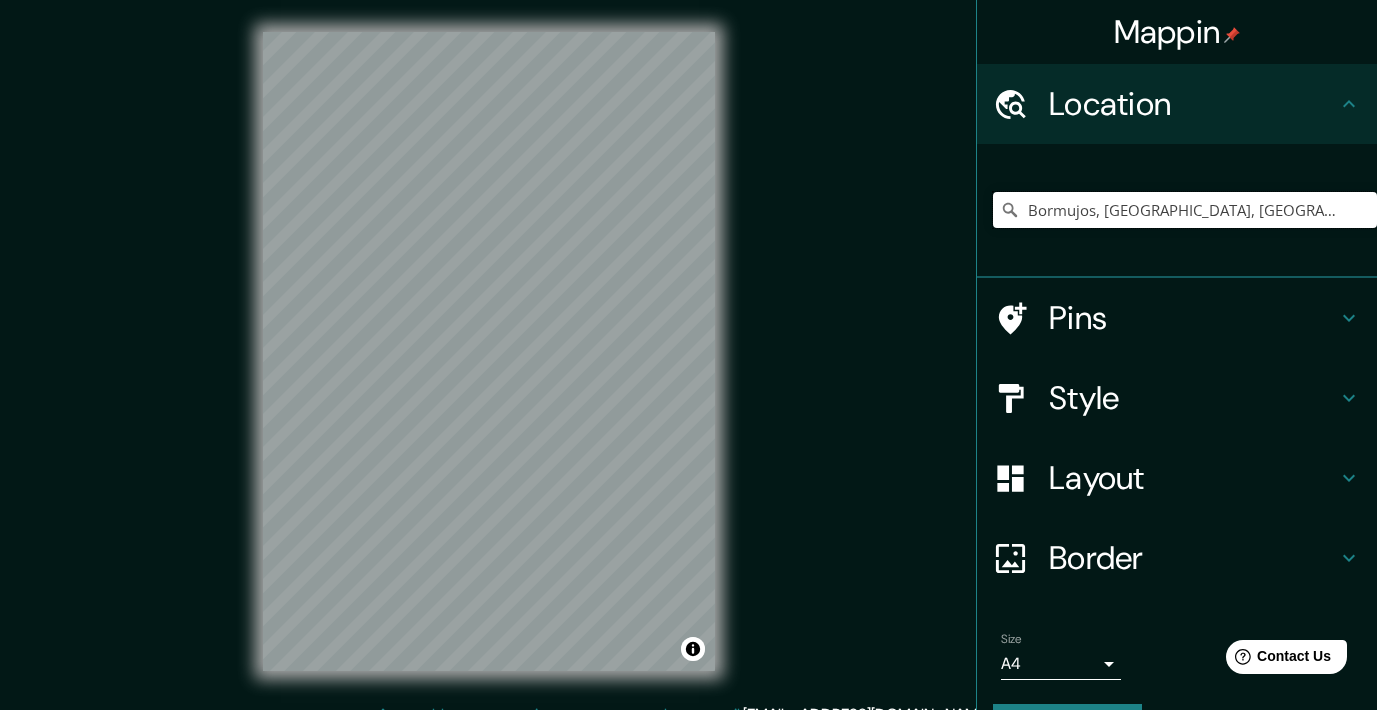 drag, startPoint x: 1096, startPoint y: 211, endPoint x: 1552, endPoint y: 213, distance: 456.0044 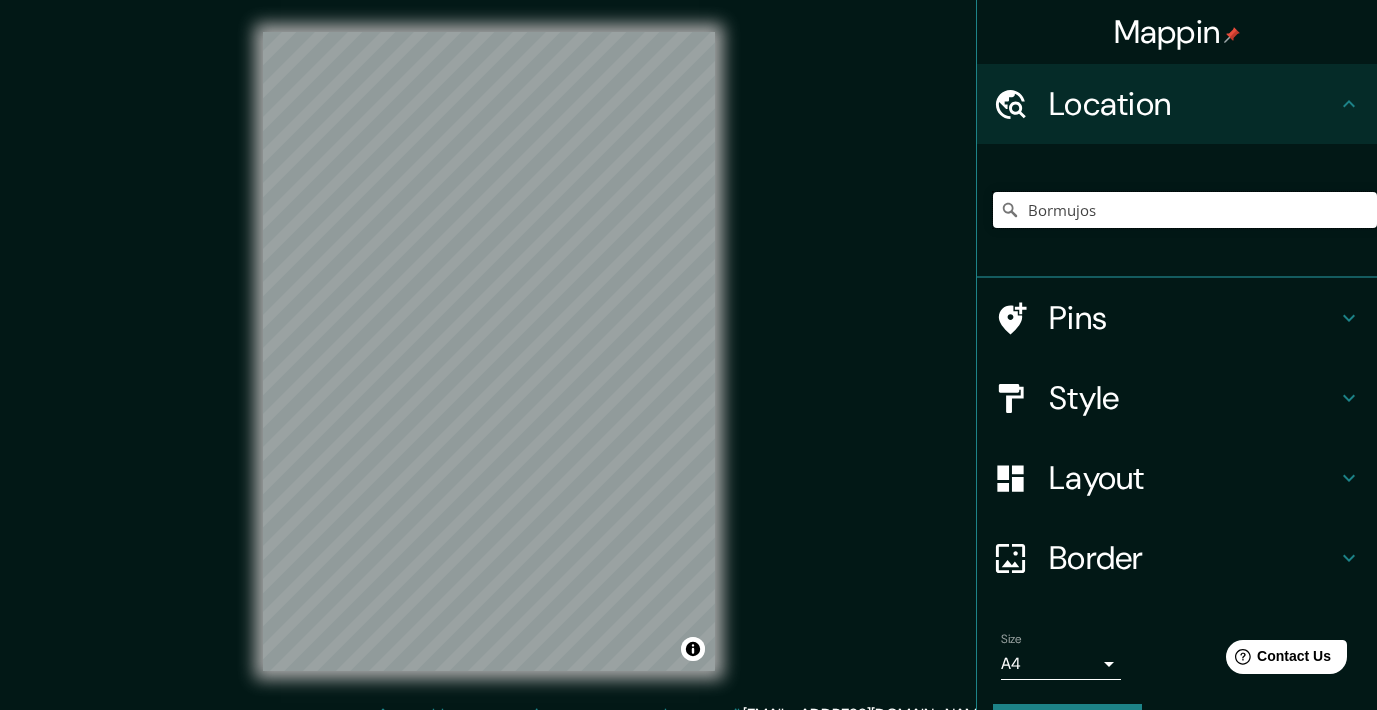 scroll, scrollTop: 0, scrollLeft: 0, axis: both 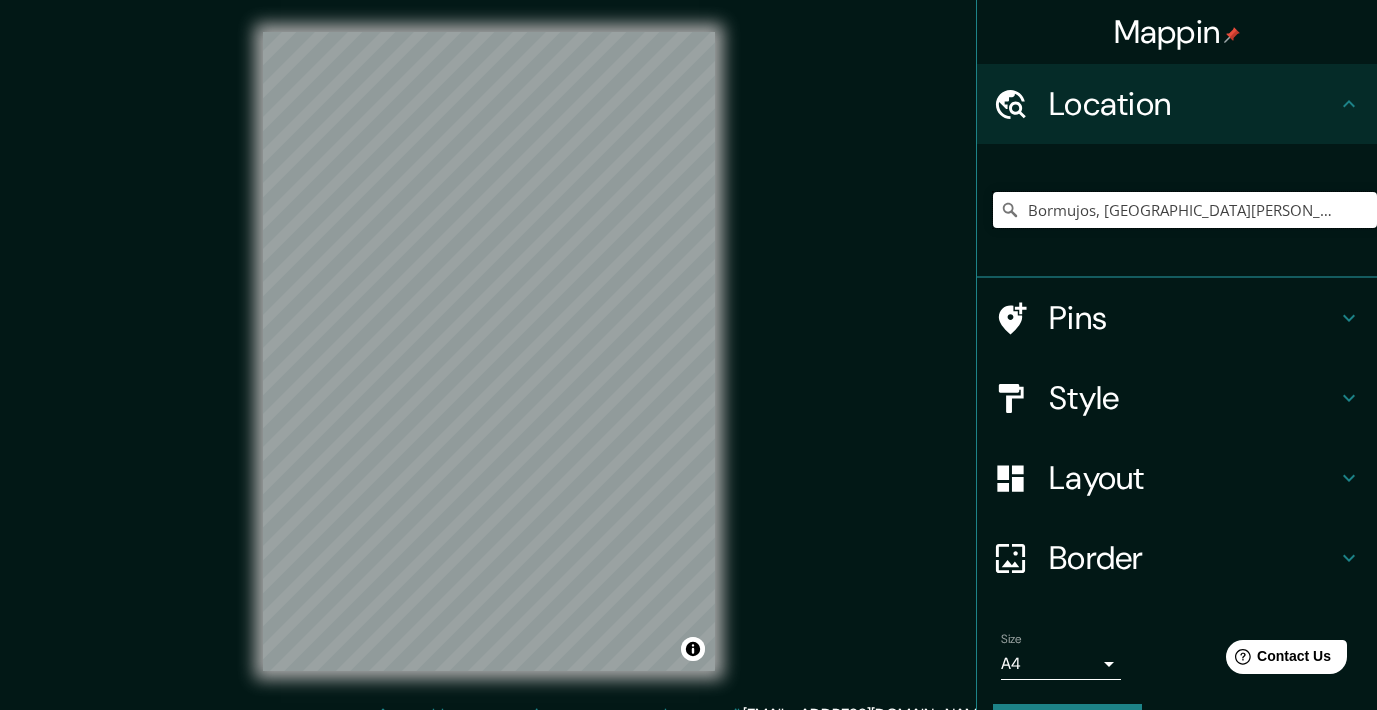 type on "Bormujos, [GEOGRAPHIC_DATA][PERSON_NAME], [GEOGRAPHIC_DATA]" 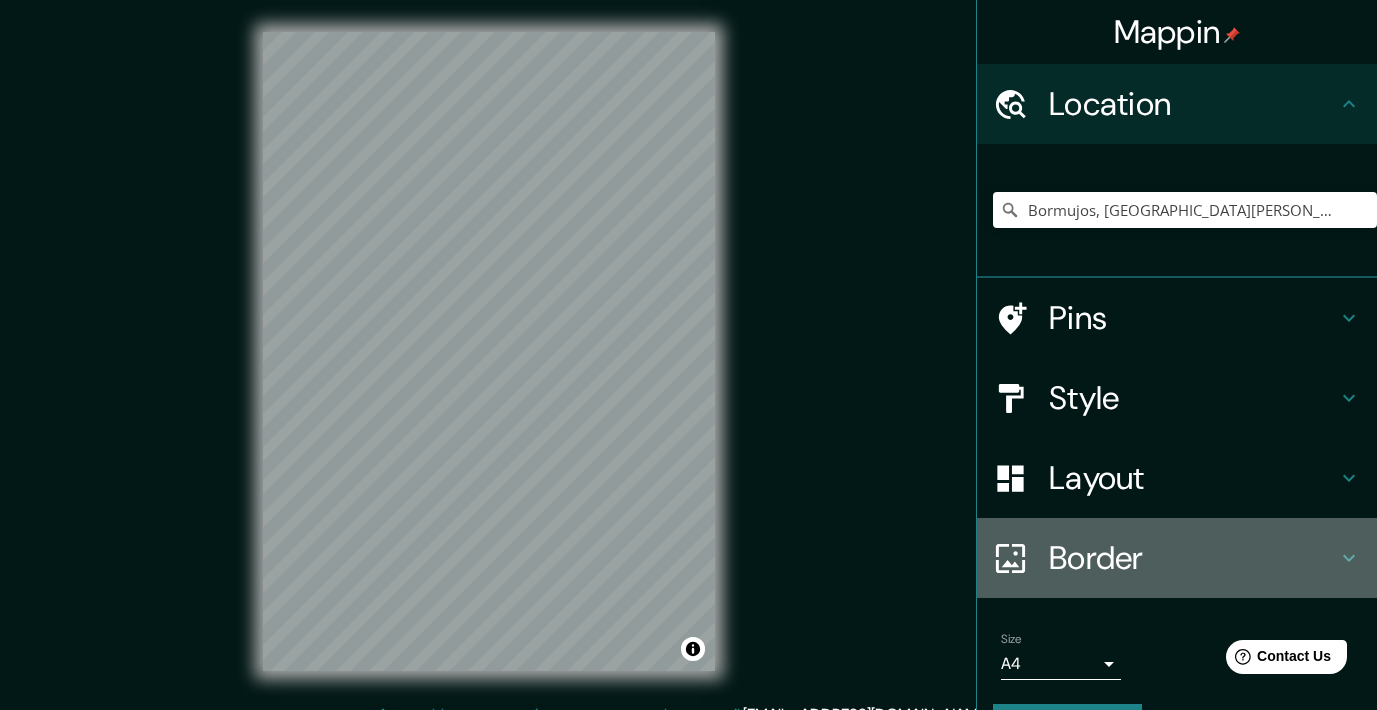 click 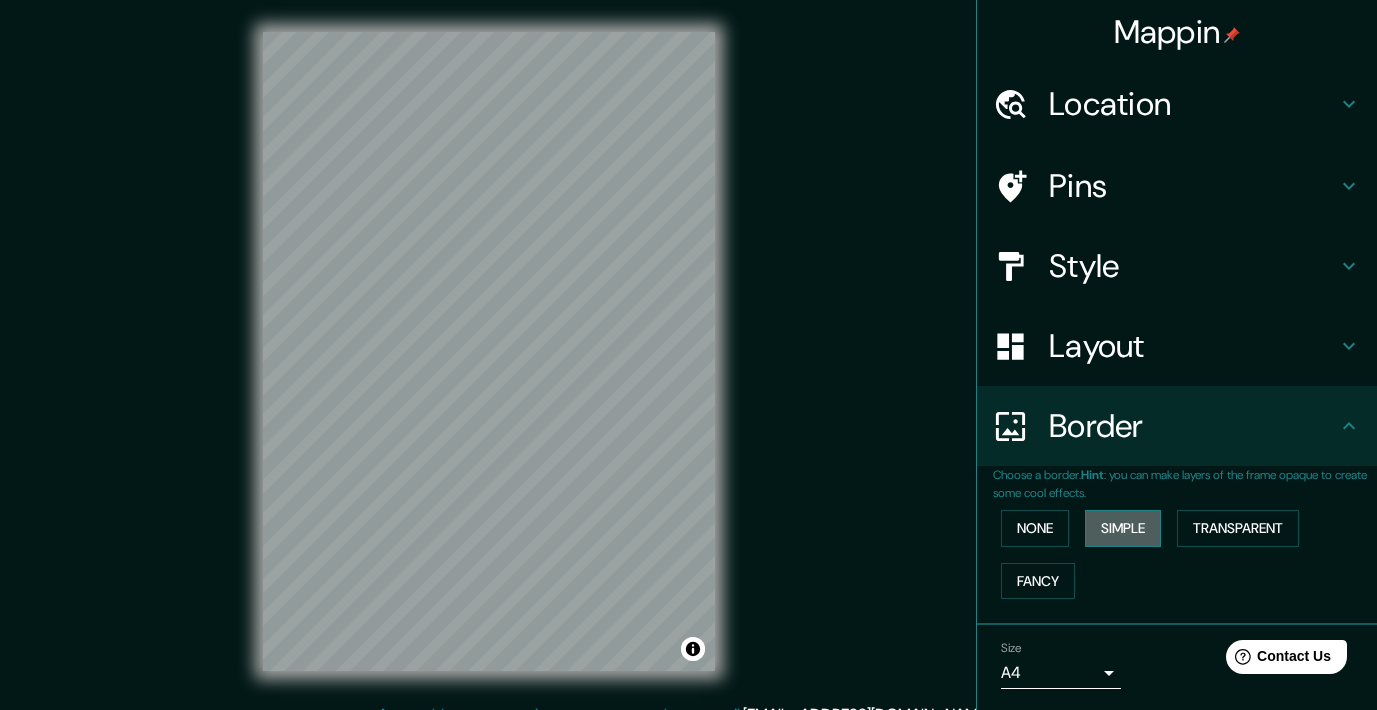 click on "Simple" at bounding box center (1123, 528) 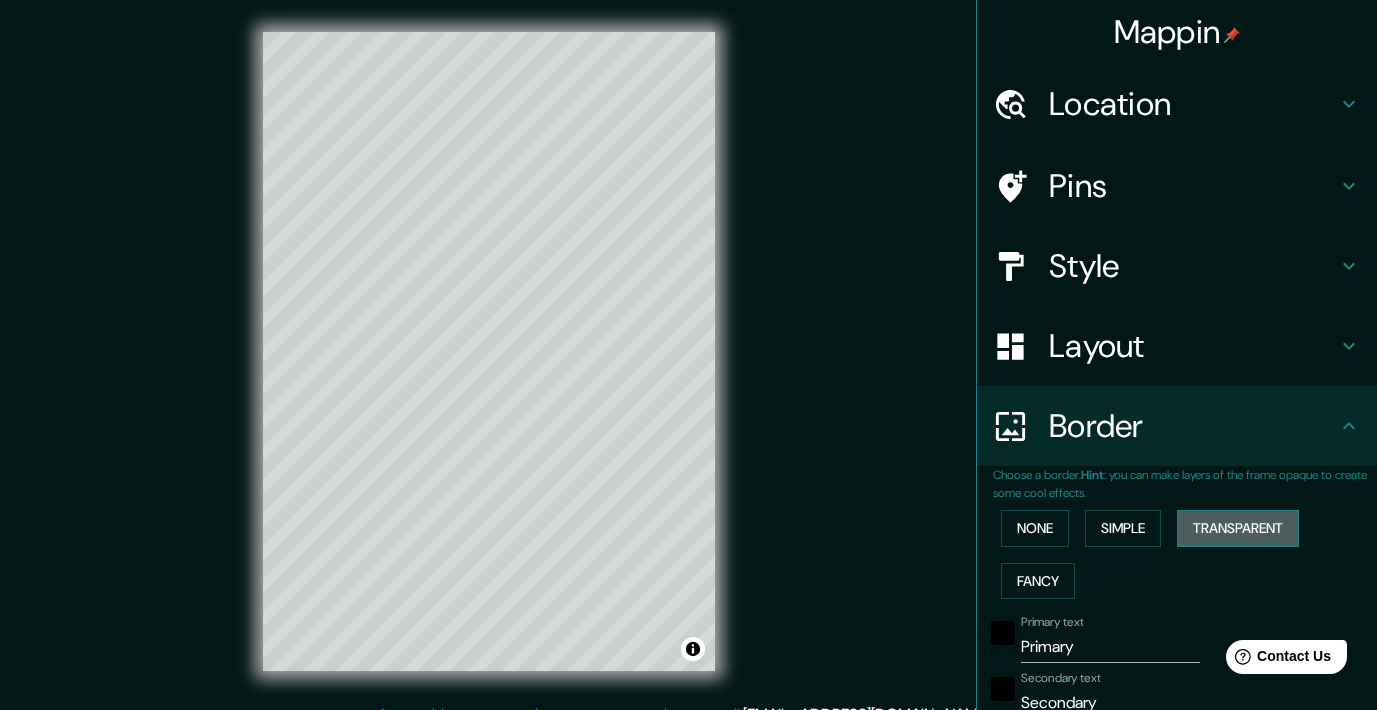 click on "Transparent" at bounding box center (1238, 528) 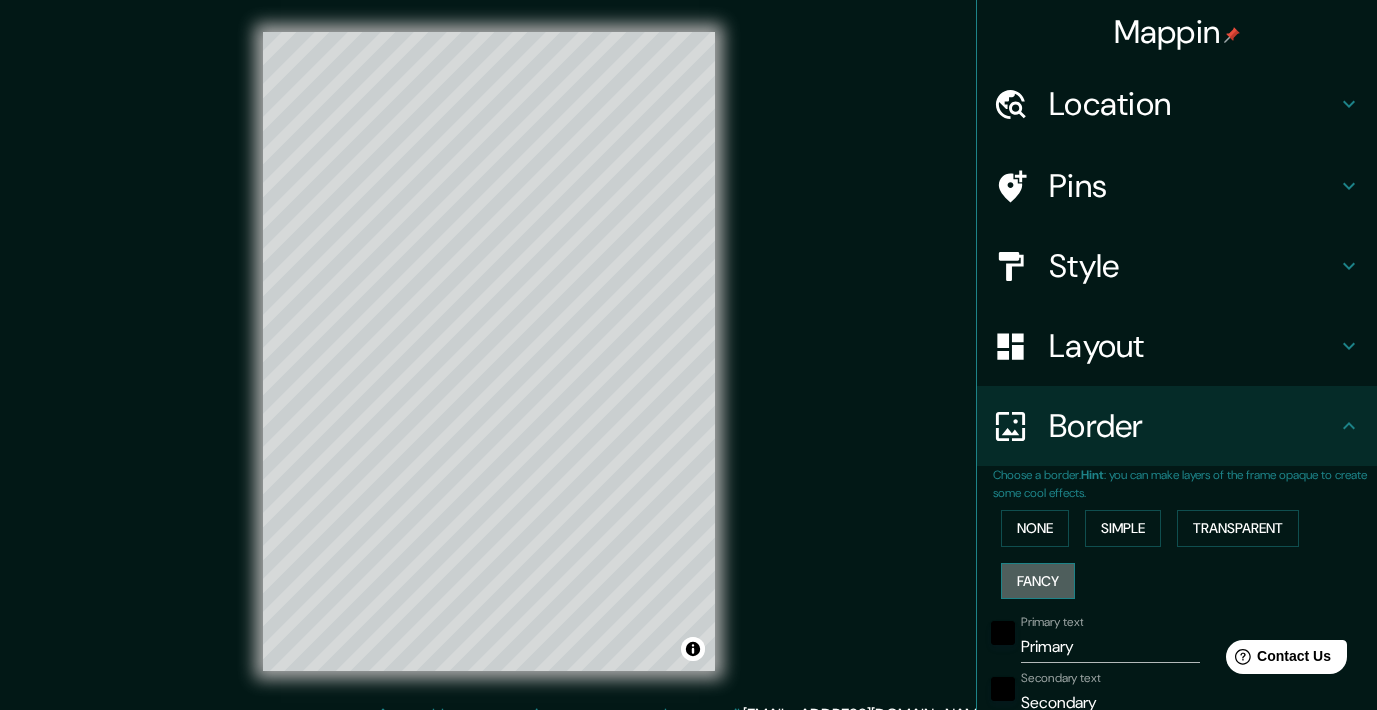 click on "Fancy" at bounding box center (1038, 581) 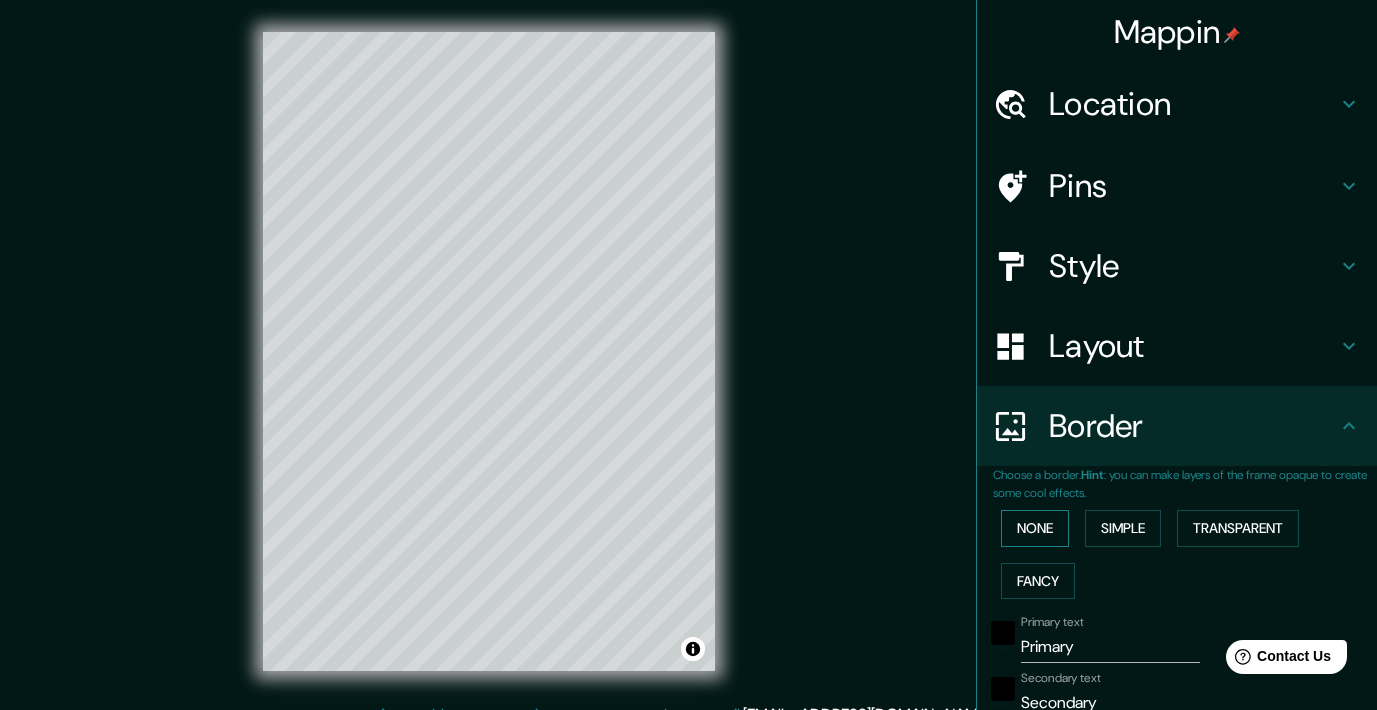 click on "None" at bounding box center [1035, 528] 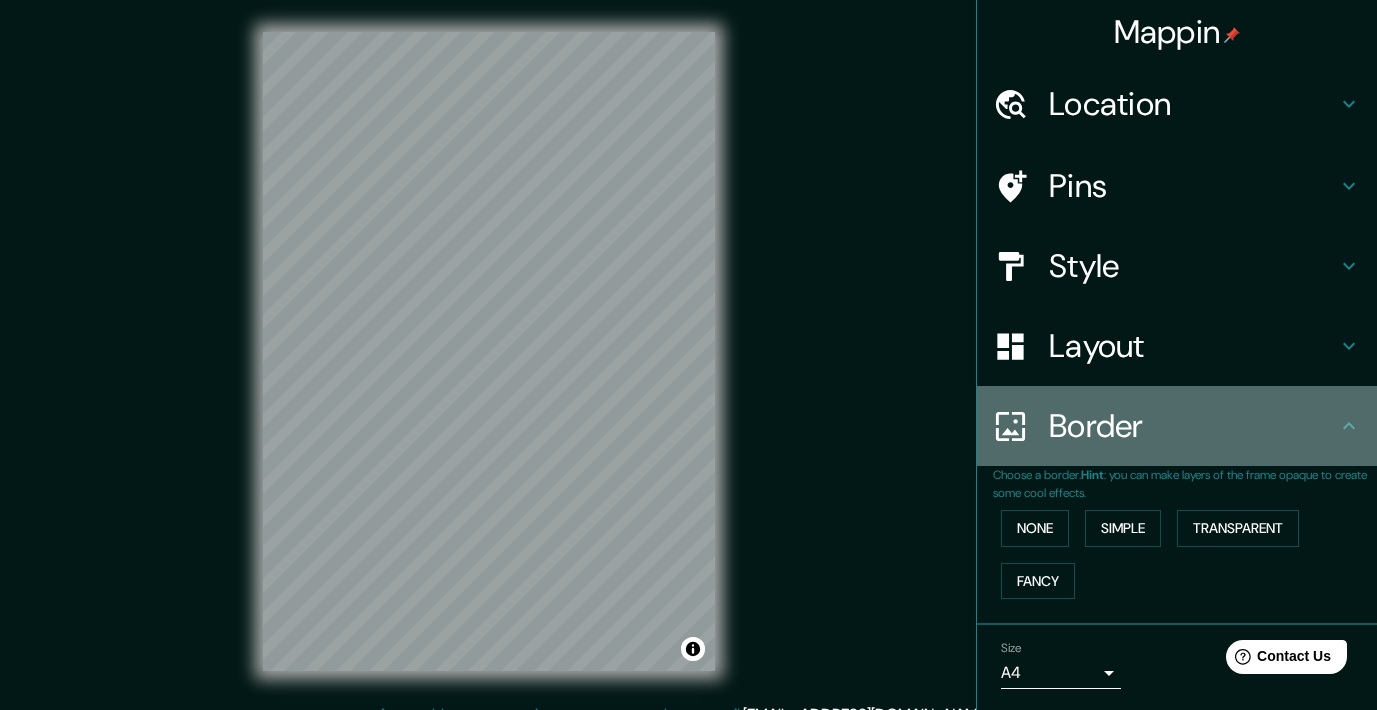 click 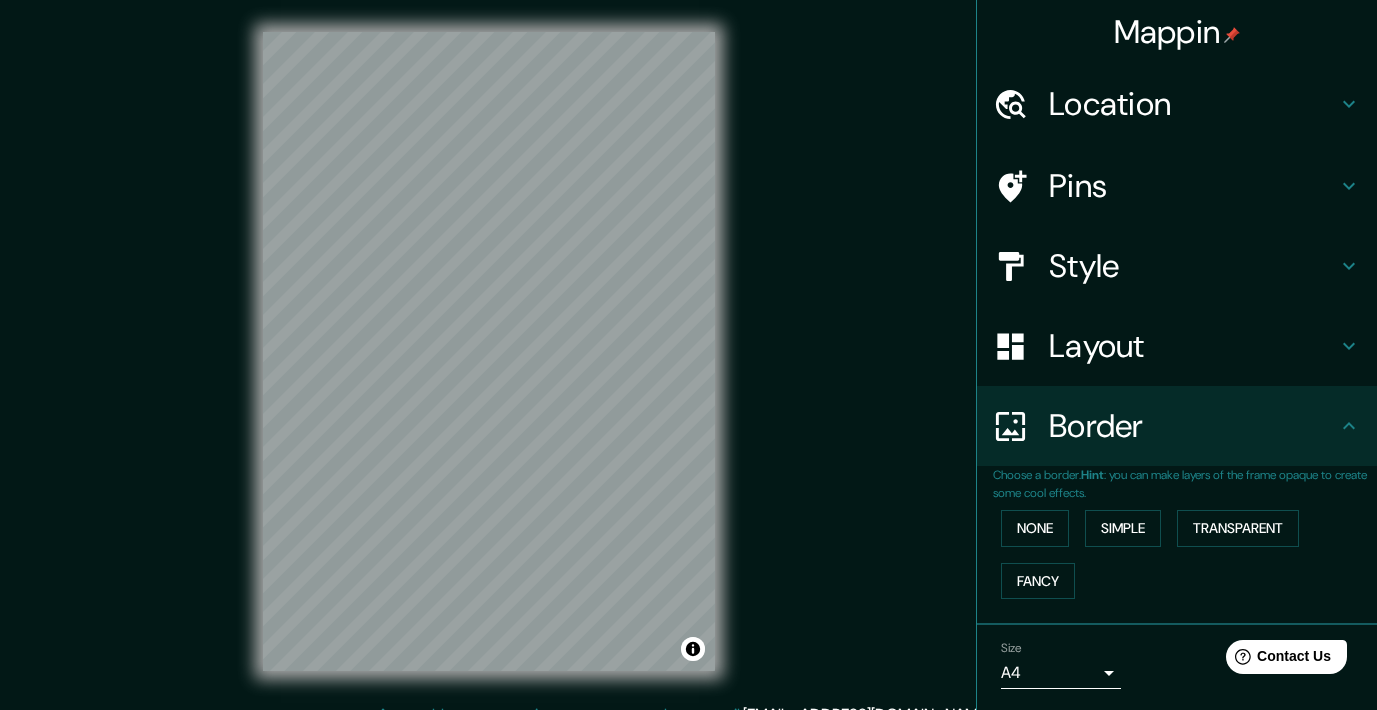 click 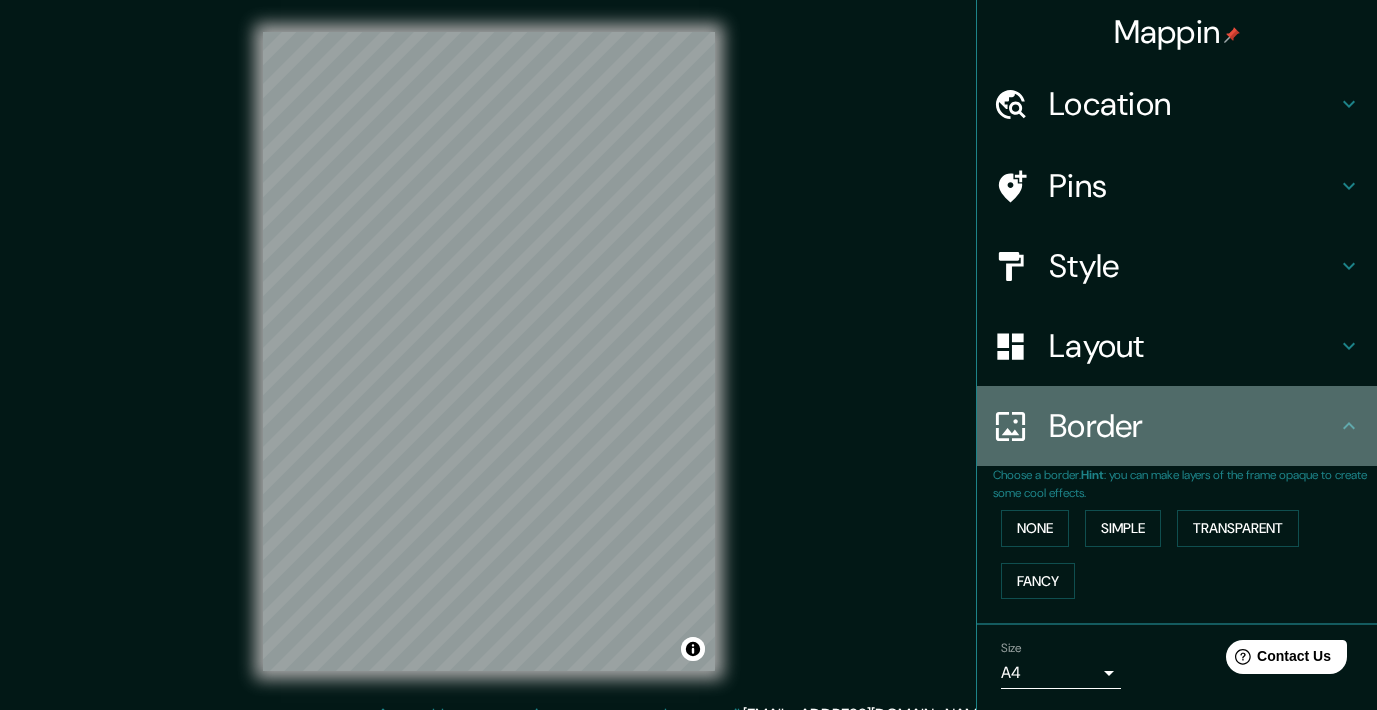 click 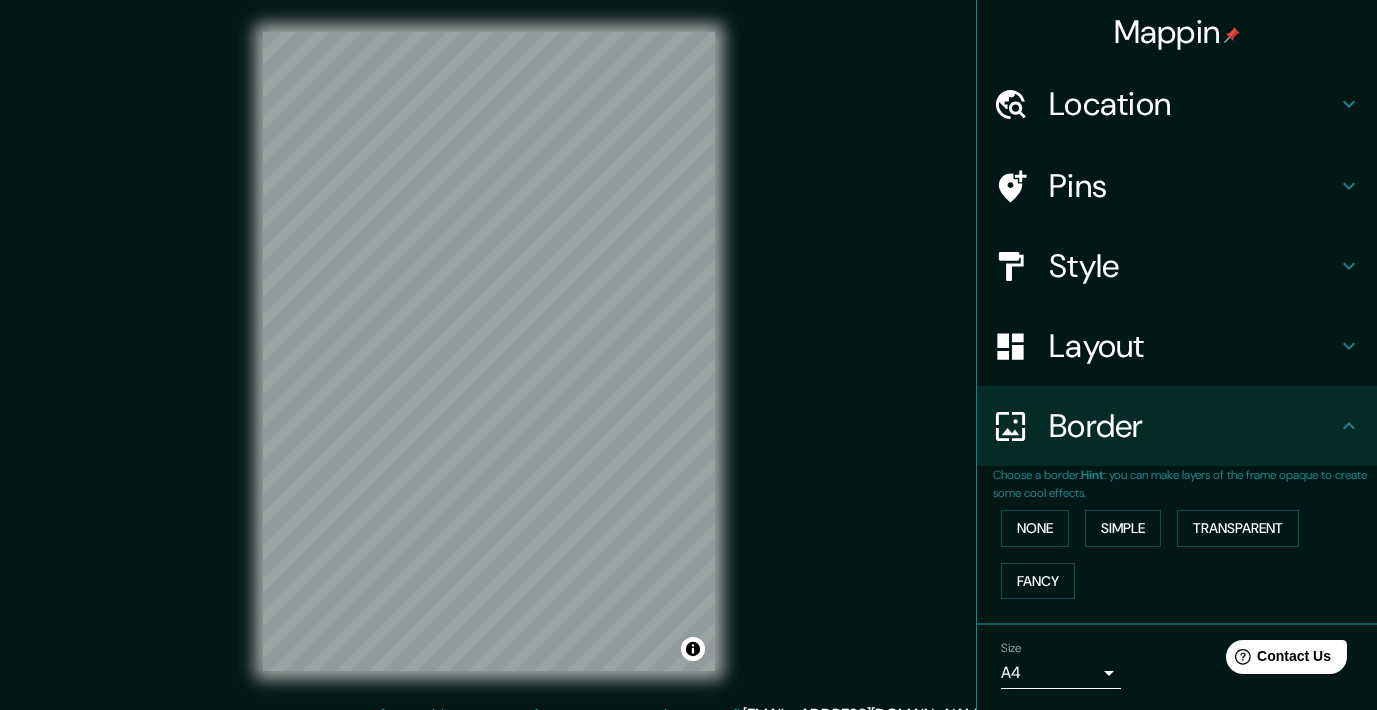 scroll, scrollTop: 63, scrollLeft: 0, axis: vertical 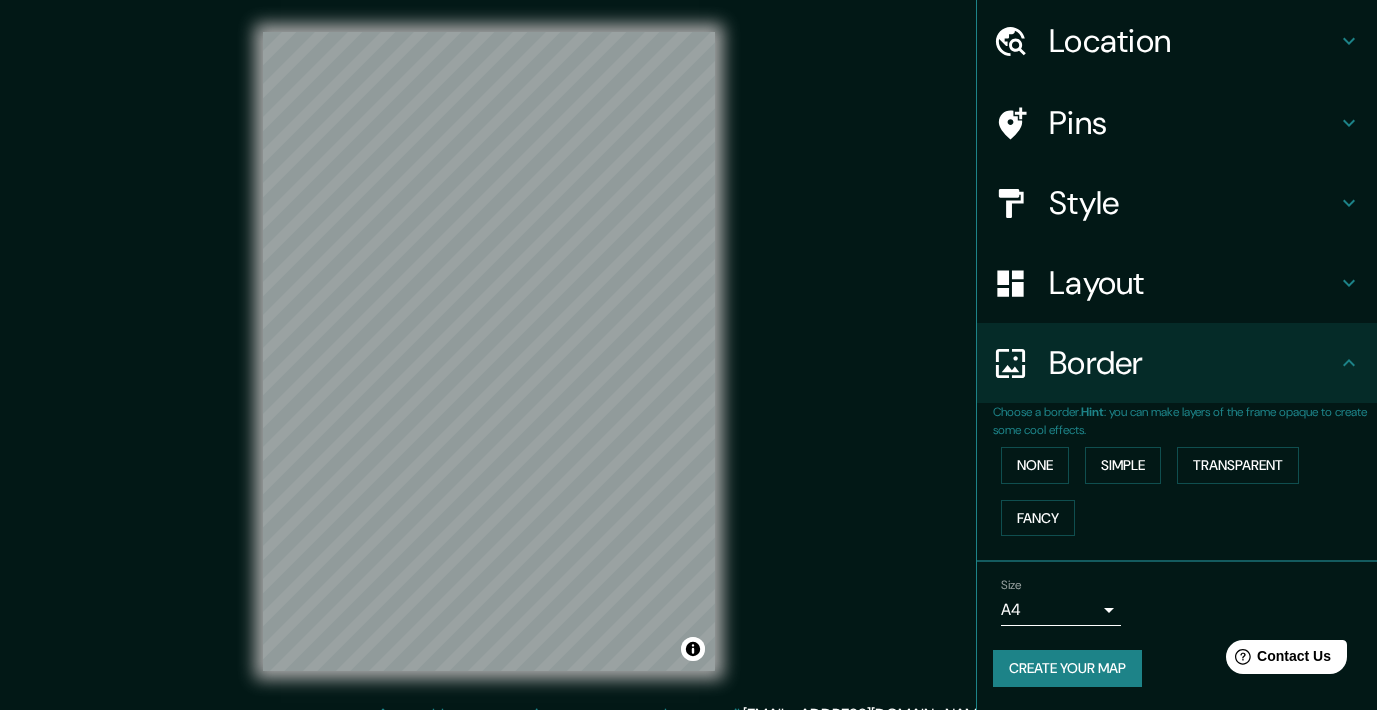 click on "Mappin Location [GEOGRAPHIC_DATA], [GEOGRAPHIC_DATA][PERSON_NAME], [GEOGRAPHIC_DATA] [GEOGRAPHIC_DATA]  [GEOGRAPHIC_DATA][PERSON_NAME], [GEOGRAPHIC_DATA] [GEOGRAPHIC_DATA]  [GEOGRAPHIC_DATA], [GEOGRAPHIC_DATA], [GEOGRAPHIC_DATA] [STREET_ADDRESS][PERSON_NAME] [GEOGRAPHIC_DATA] [PERSON_NAME][GEOGRAPHIC_DATA], [GEOGRAPHIC_DATA][PERSON_NAME], [GEOGRAPHIC_DATA] [GEOGRAPHIC_DATA]  41930 [GEOGRAPHIC_DATA], [GEOGRAPHIC_DATA][PERSON_NAME], [GEOGRAPHIC_DATA] Pins Style Layout Border Choose a border.  Hint : you can make layers of the frame opaque to create some cool effects. None Simple Transparent Fancy Size A4 single Create your map © Mapbox   © OpenStreetMap   Improve this map Any problems, suggestions, or concerns please email    [EMAIL_ADDRESS][DOMAIN_NAME] . . ." at bounding box center (688, 355) 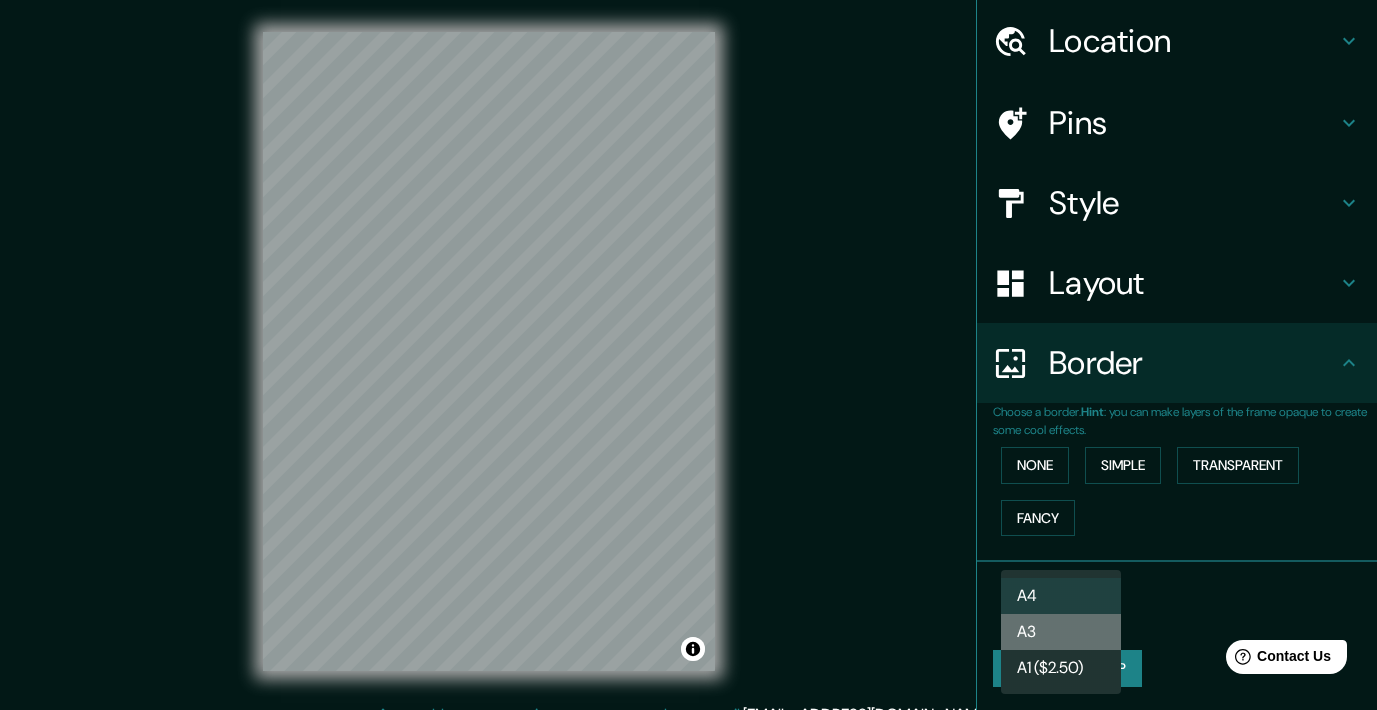 click on "A3" at bounding box center [1061, 632] 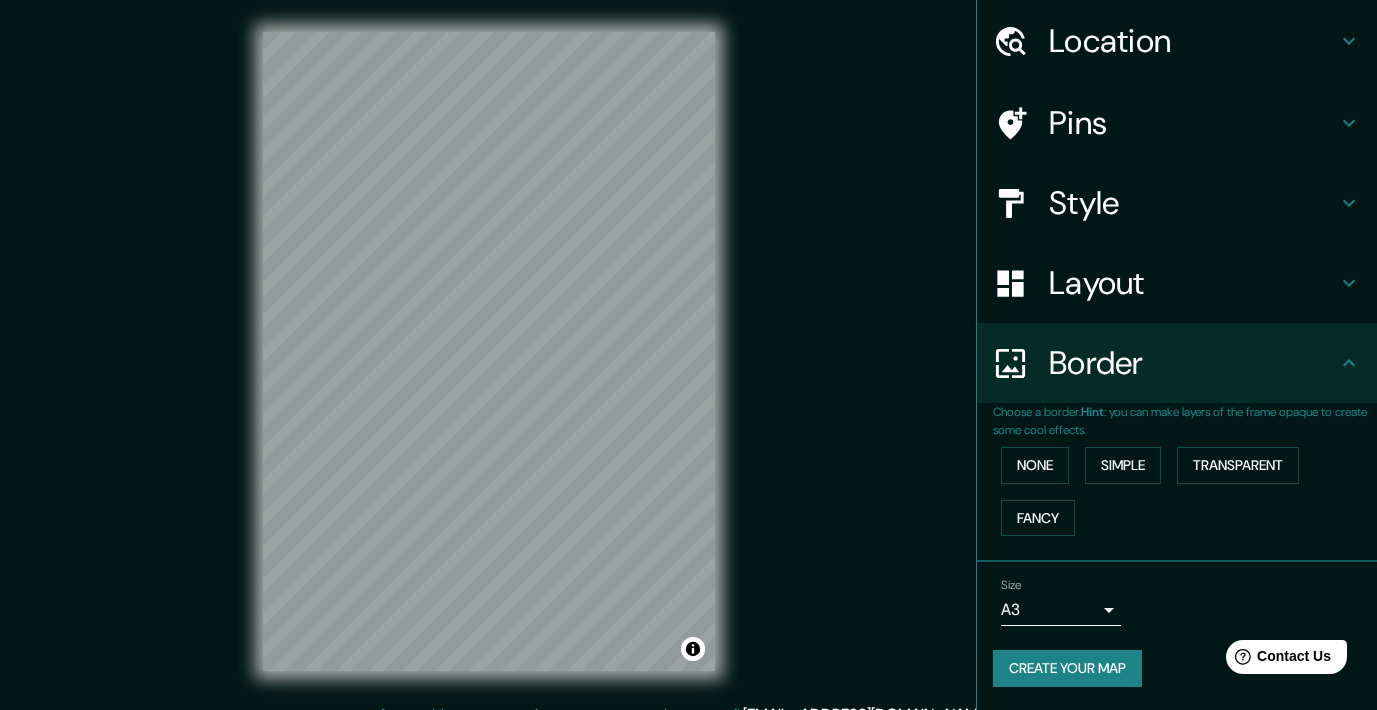 click on "Size A3 a4" at bounding box center (1177, 602) 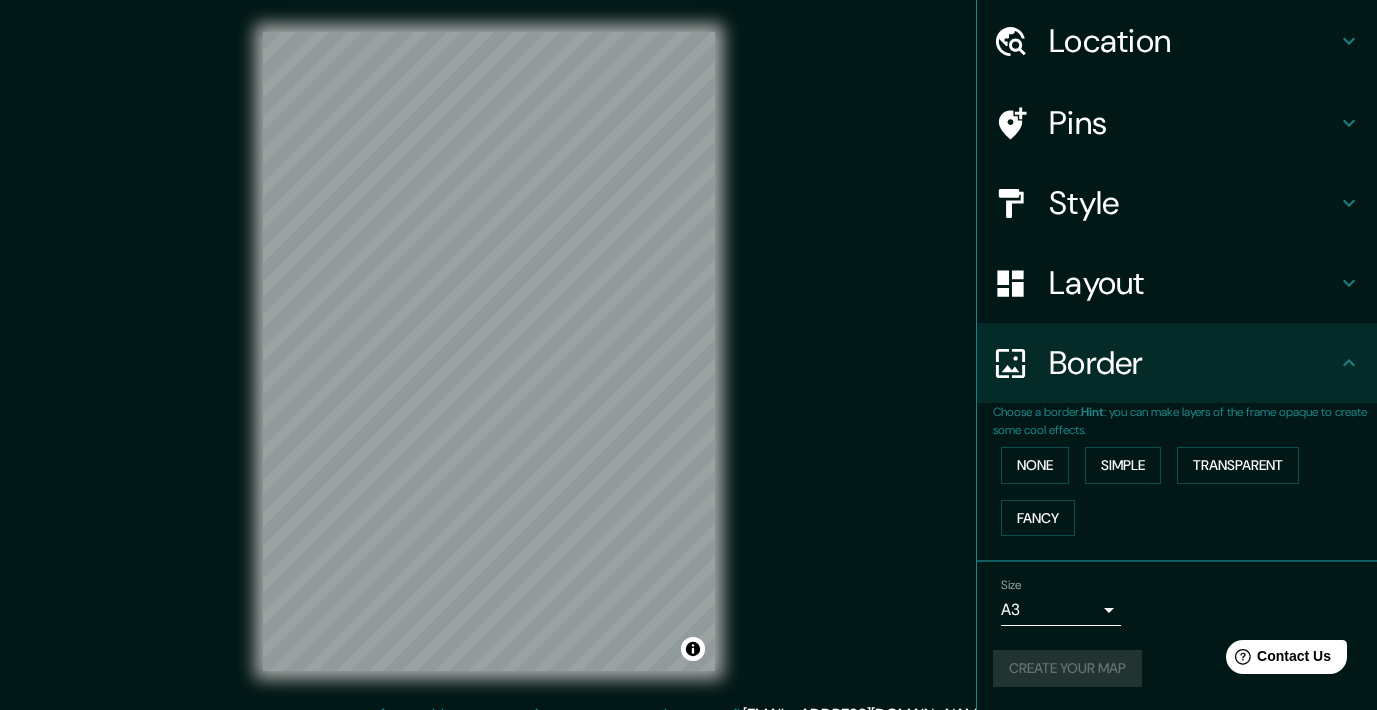 scroll, scrollTop: 25, scrollLeft: 0, axis: vertical 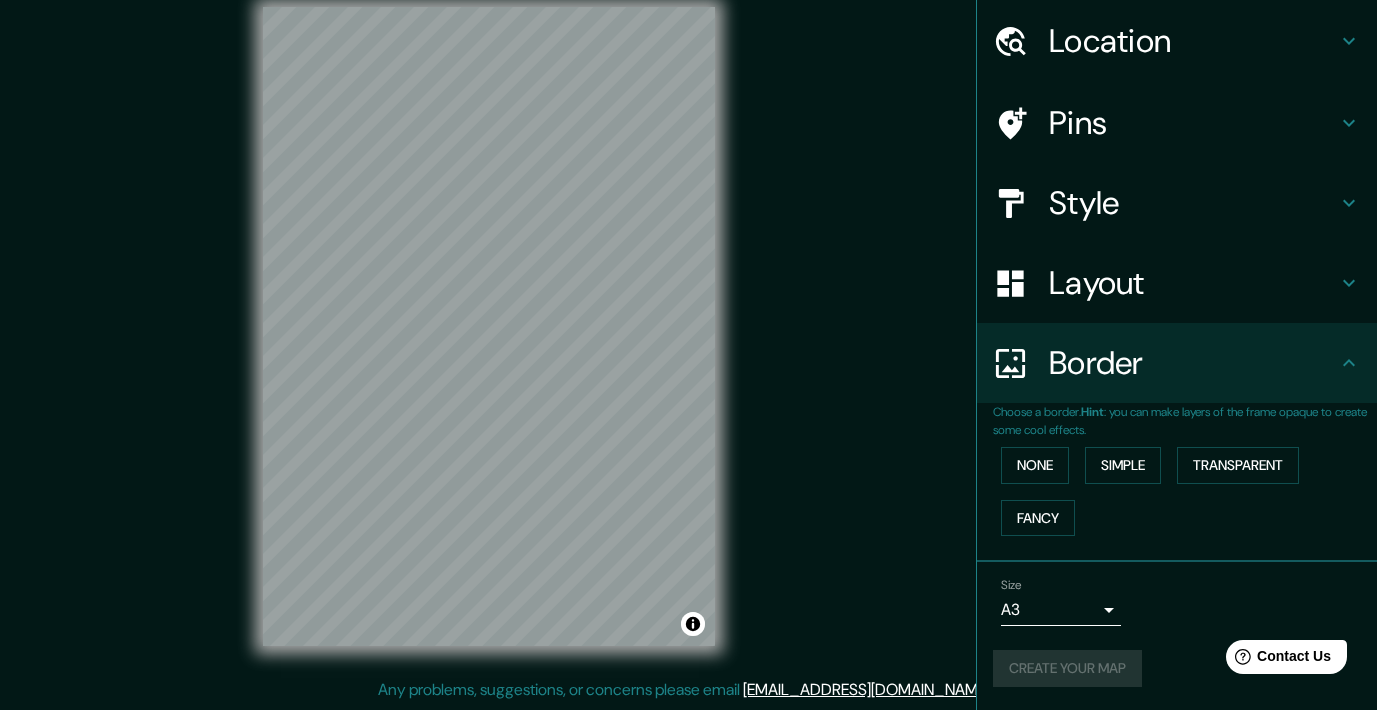click on "Create your map" at bounding box center [1177, 668] 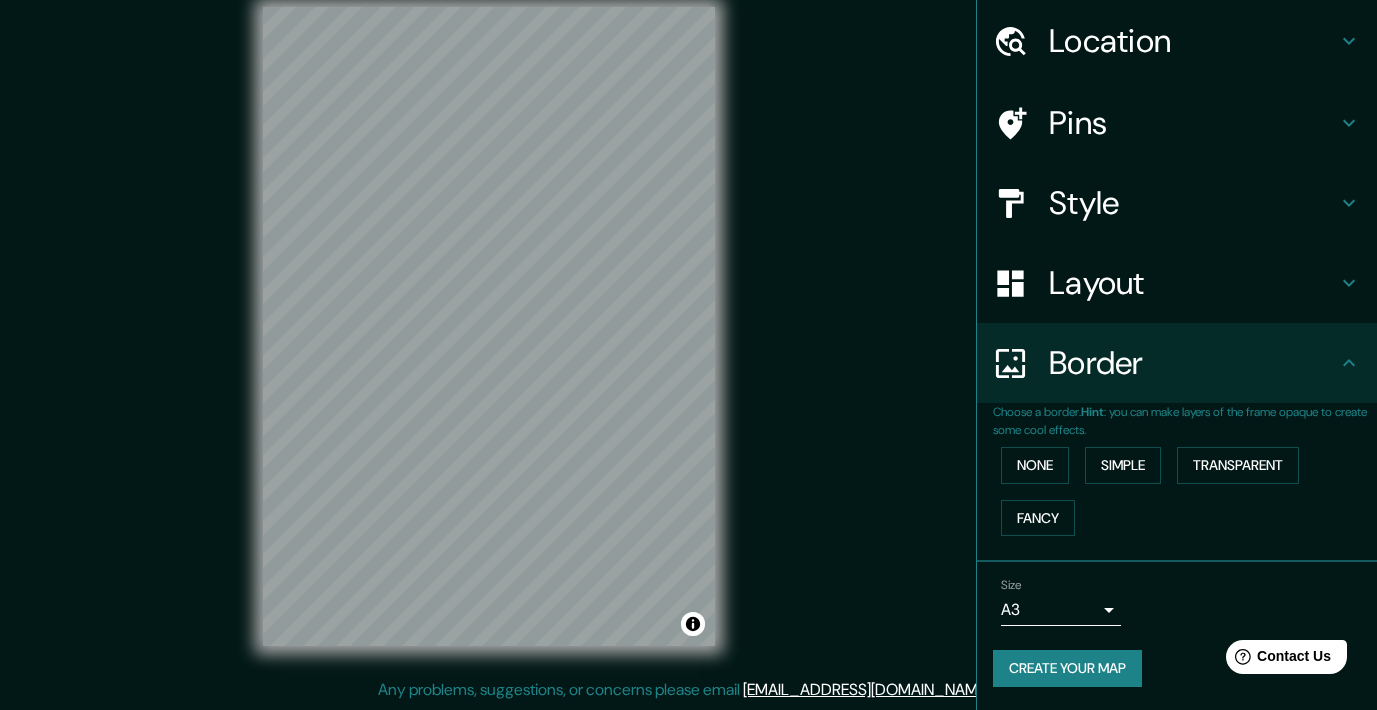 click on "Create your map" at bounding box center [1067, 668] 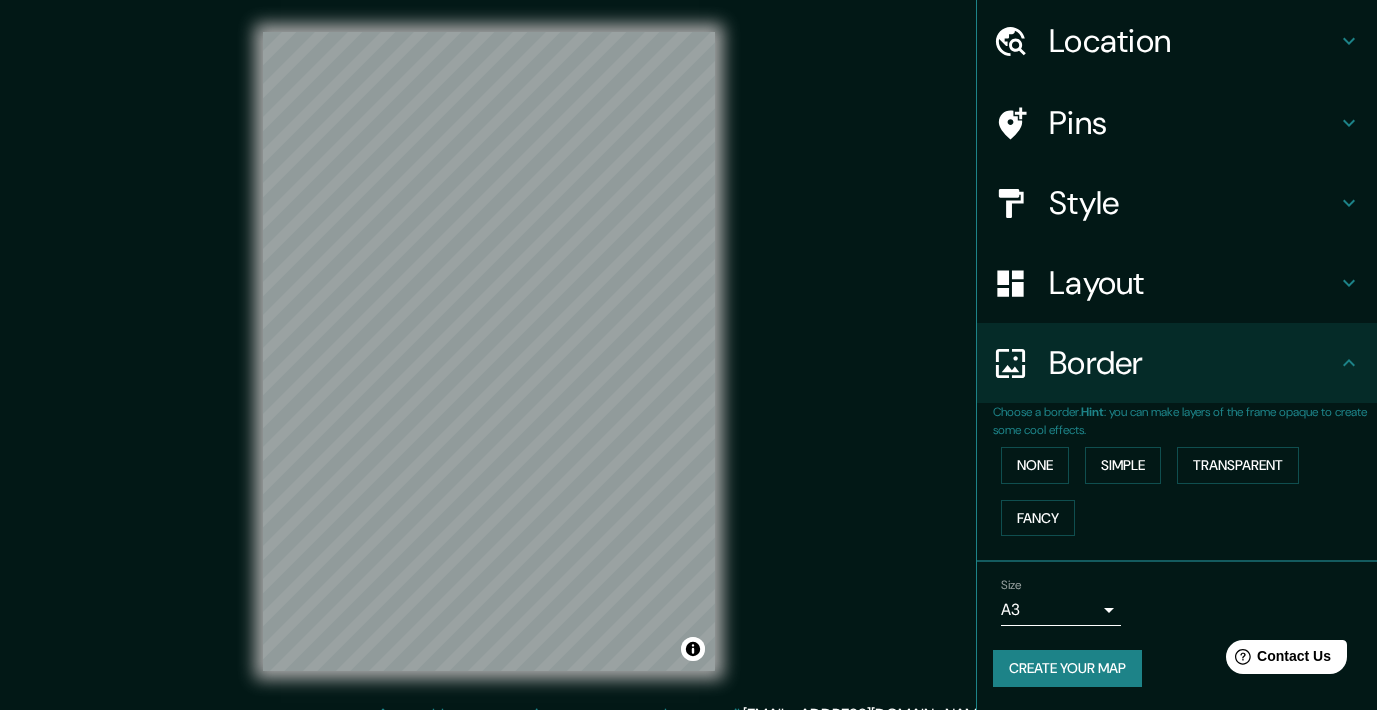 scroll, scrollTop: 25, scrollLeft: 0, axis: vertical 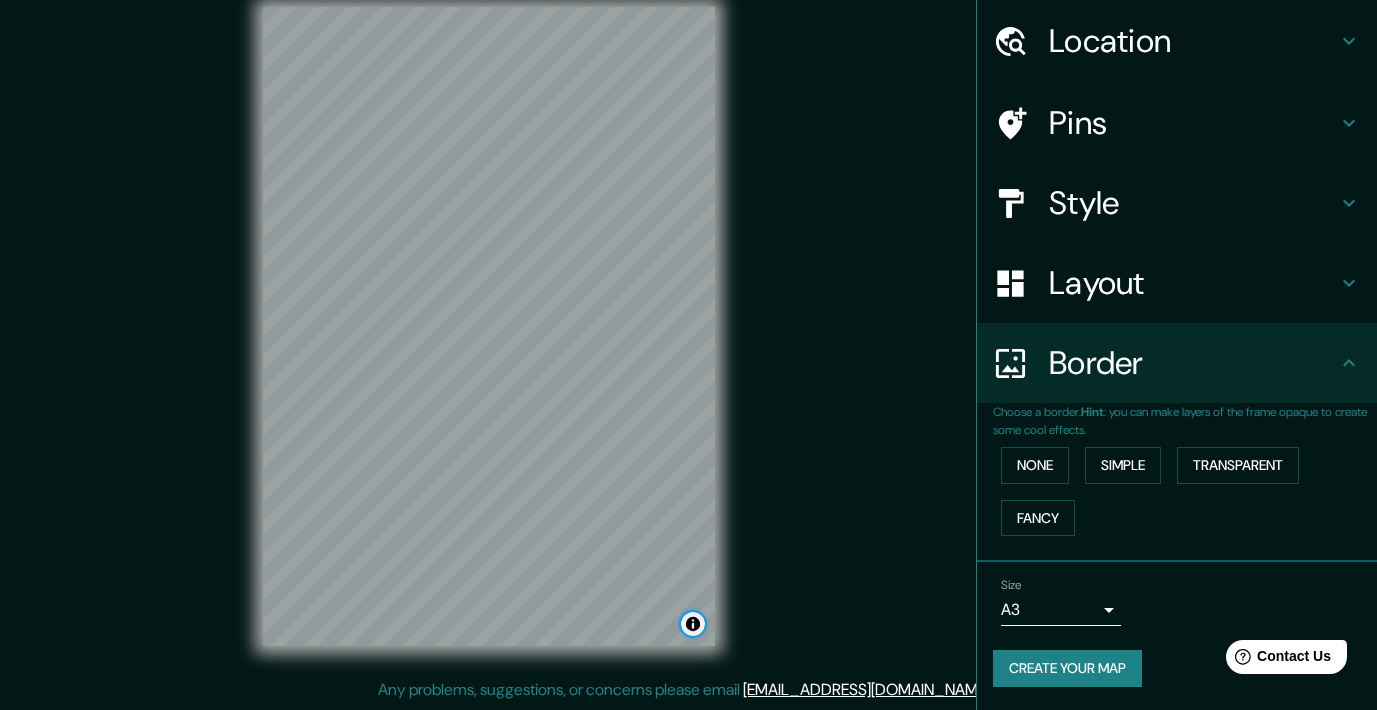 click at bounding box center (693, 624) 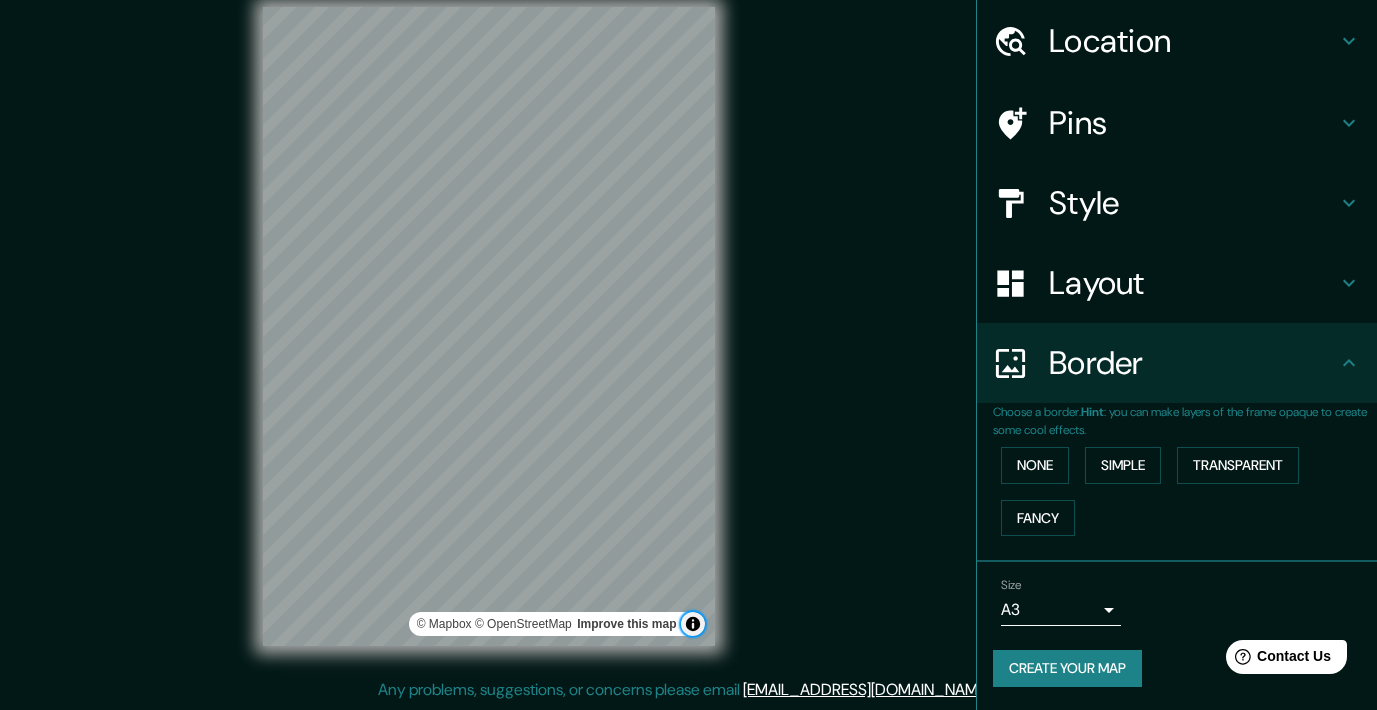 scroll, scrollTop: 0, scrollLeft: 0, axis: both 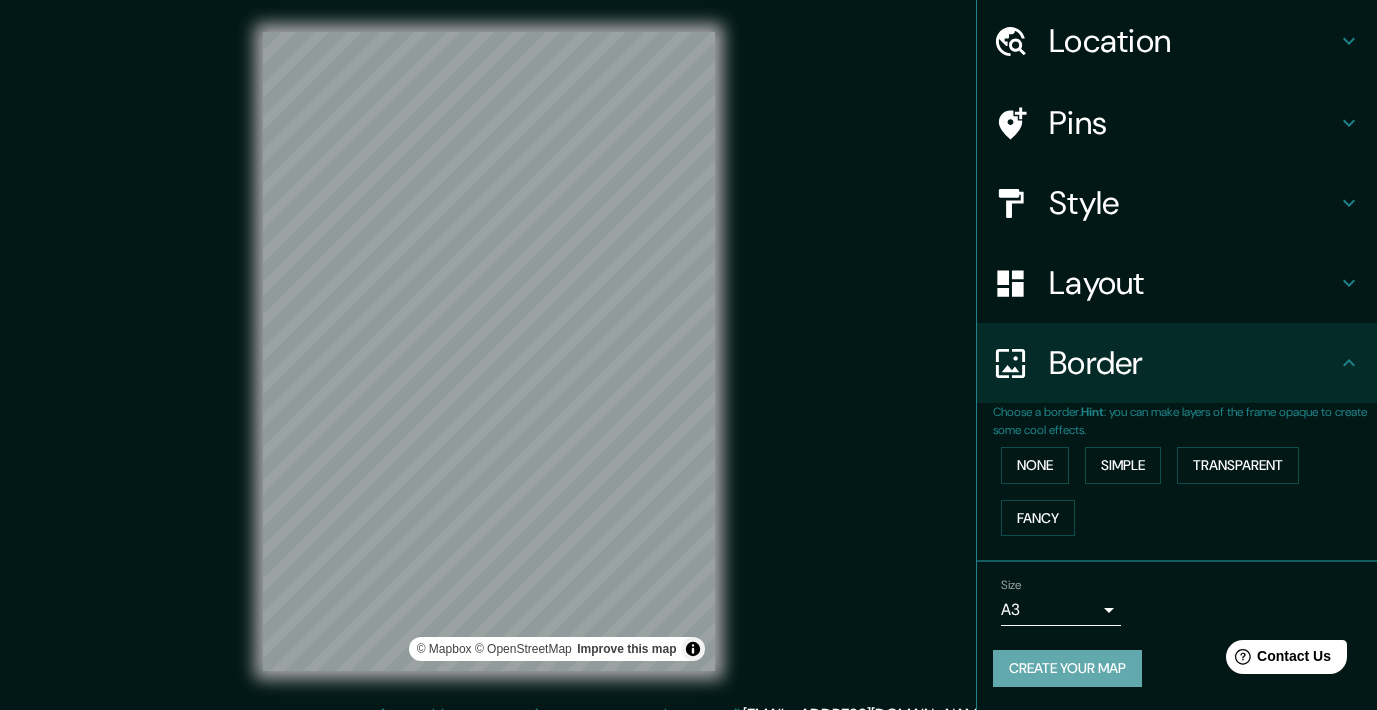 click on "Create your map" at bounding box center [1067, 668] 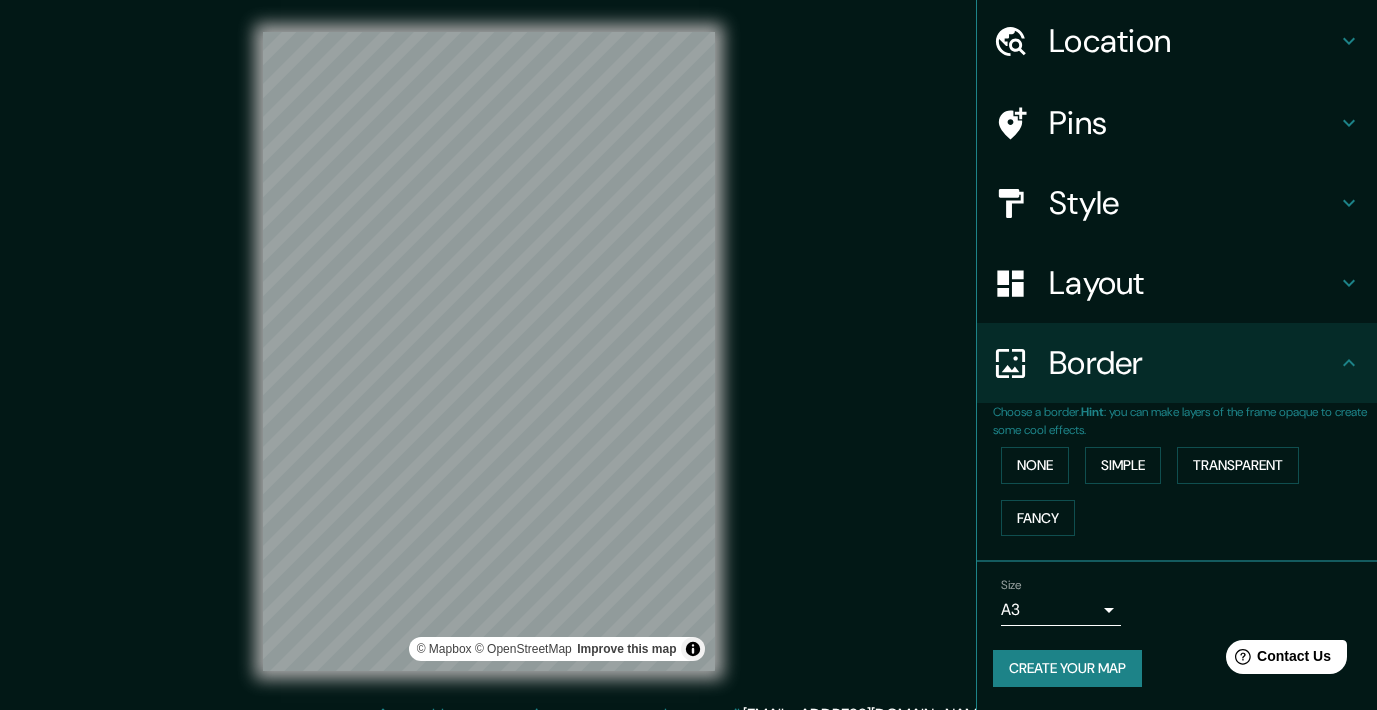 scroll, scrollTop: 25, scrollLeft: 0, axis: vertical 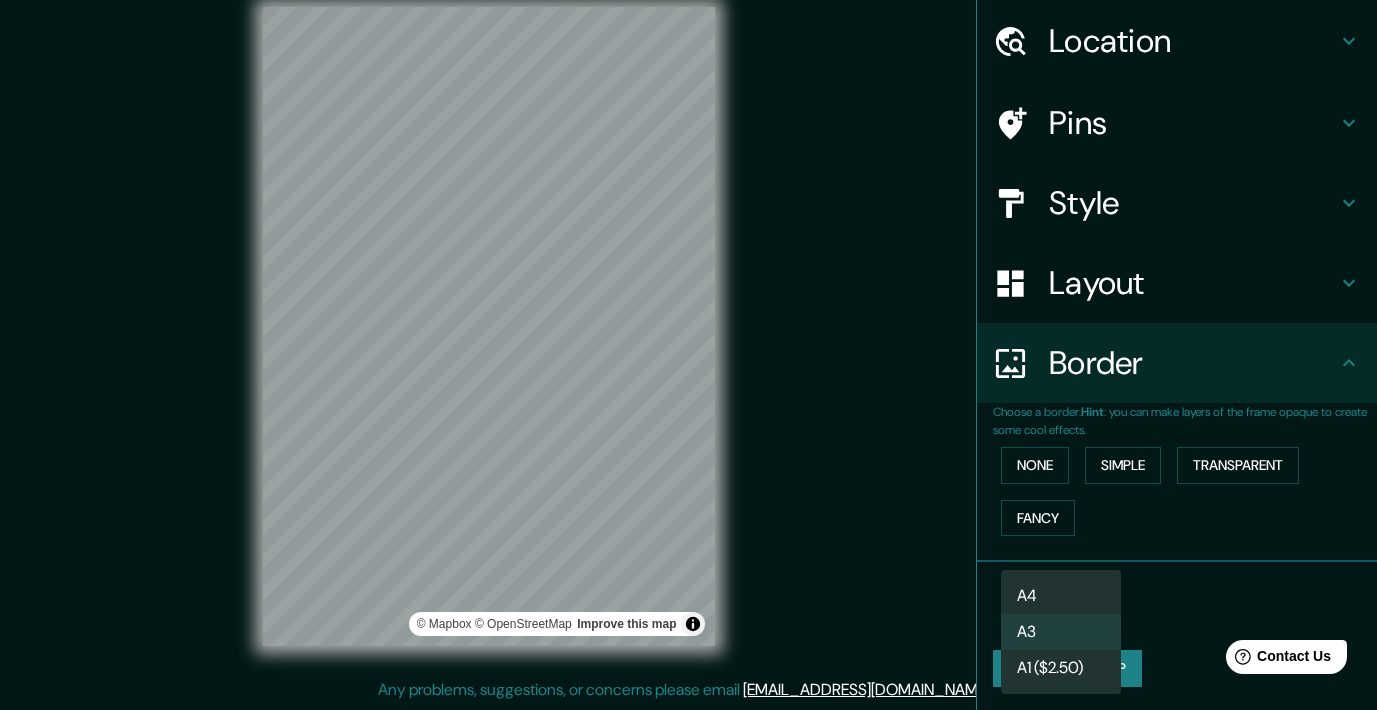 click on "Mappin Location [GEOGRAPHIC_DATA], [GEOGRAPHIC_DATA][PERSON_NAME], [GEOGRAPHIC_DATA] [GEOGRAPHIC_DATA]  [GEOGRAPHIC_DATA][PERSON_NAME], [GEOGRAPHIC_DATA] [GEOGRAPHIC_DATA]  [GEOGRAPHIC_DATA], [GEOGRAPHIC_DATA], [GEOGRAPHIC_DATA] [STREET_ADDRESS][PERSON_NAME] [GEOGRAPHIC_DATA] [PERSON_NAME][GEOGRAPHIC_DATA], [GEOGRAPHIC_DATA][PERSON_NAME], [GEOGRAPHIC_DATA] [GEOGRAPHIC_DATA]  41930 [GEOGRAPHIC_DATA], [GEOGRAPHIC_DATA][PERSON_NAME], [GEOGRAPHIC_DATA] Pins Style Layout Border Choose a border.  Hint : you can make layers of the frame opaque to create some cool effects. None Simple Transparent Fancy Size A3 a4 Create your map © Mapbox   © OpenStreetMap   Improve this map Any problems, suggestions, or concerns please email    [EMAIL_ADDRESS][DOMAIN_NAME] . . . A4 A3 A1 ($2.50)" at bounding box center [688, 330] 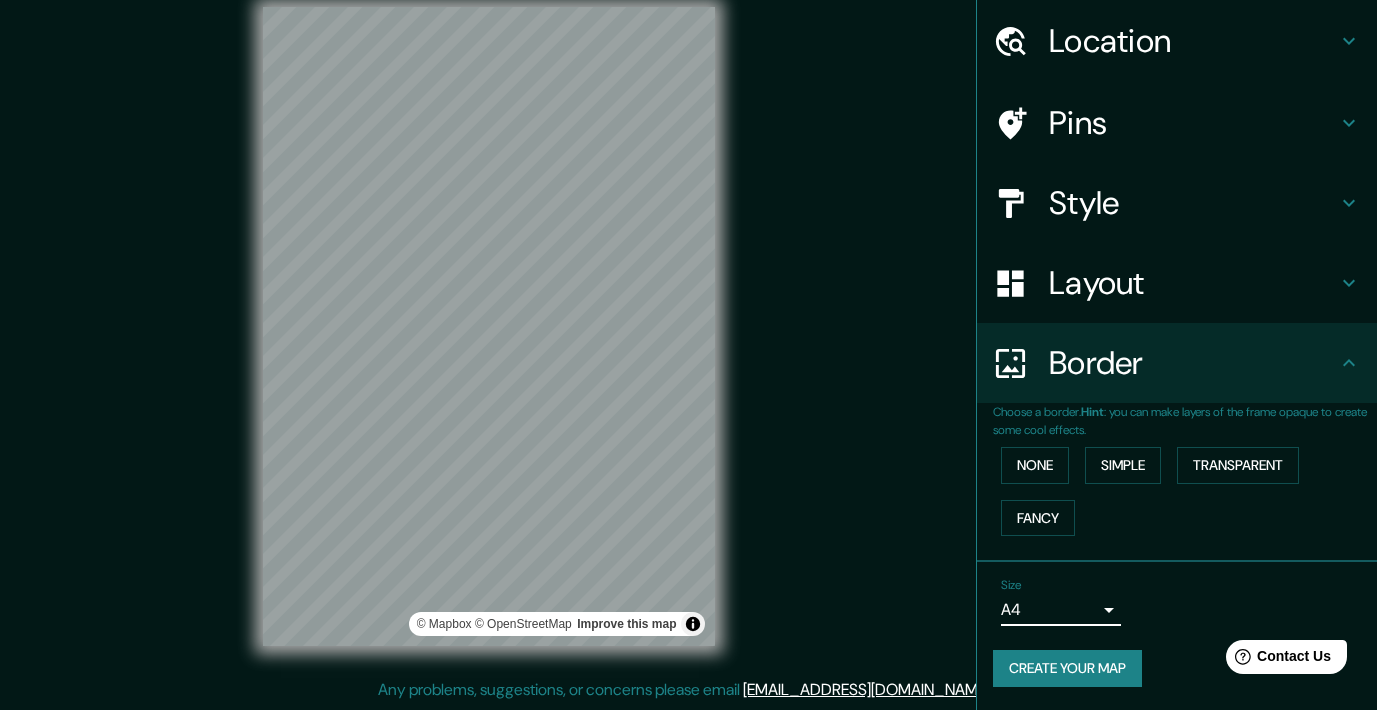 click on "Create your map" at bounding box center (1067, 668) 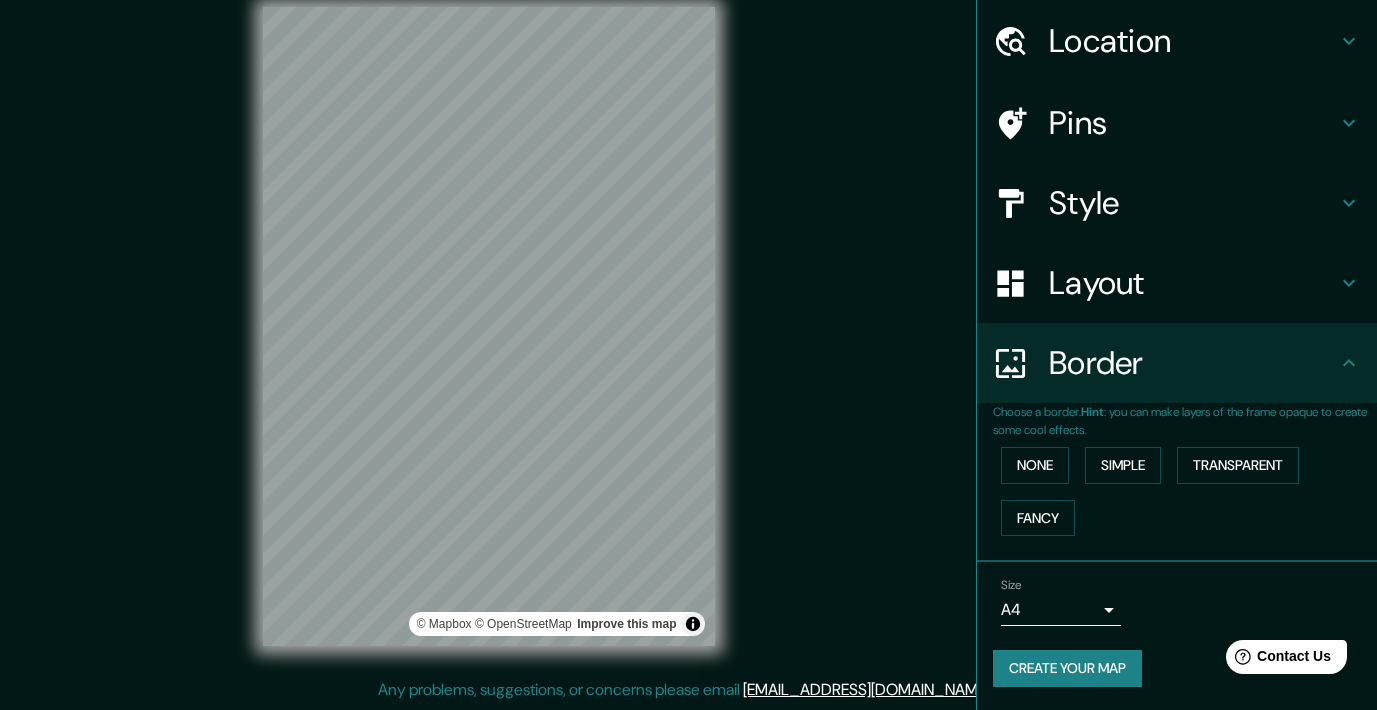 click on "Mappin Location [GEOGRAPHIC_DATA], [GEOGRAPHIC_DATA][PERSON_NAME], [GEOGRAPHIC_DATA] [GEOGRAPHIC_DATA]  [GEOGRAPHIC_DATA][PERSON_NAME], [GEOGRAPHIC_DATA] [GEOGRAPHIC_DATA]  [GEOGRAPHIC_DATA], [GEOGRAPHIC_DATA], [GEOGRAPHIC_DATA] [STREET_ADDRESS][PERSON_NAME] [GEOGRAPHIC_DATA] [PERSON_NAME][GEOGRAPHIC_DATA], [GEOGRAPHIC_DATA][PERSON_NAME], [GEOGRAPHIC_DATA] [GEOGRAPHIC_DATA]  41930 [GEOGRAPHIC_DATA], [GEOGRAPHIC_DATA][PERSON_NAME], [GEOGRAPHIC_DATA] Pins Style Layout Border Choose a border.  Hint : you can make layers of the frame opaque to create some cool effects. None Simple Transparent Fancy Size A4 single Create your map © Mapbox   © OpenStreetMap   Improve this map Any problems, suggestions, or concerns please email    [EMAIL_ADDRESS][DOMAIN_NAME] . . ." at bounding box center (688, 330) 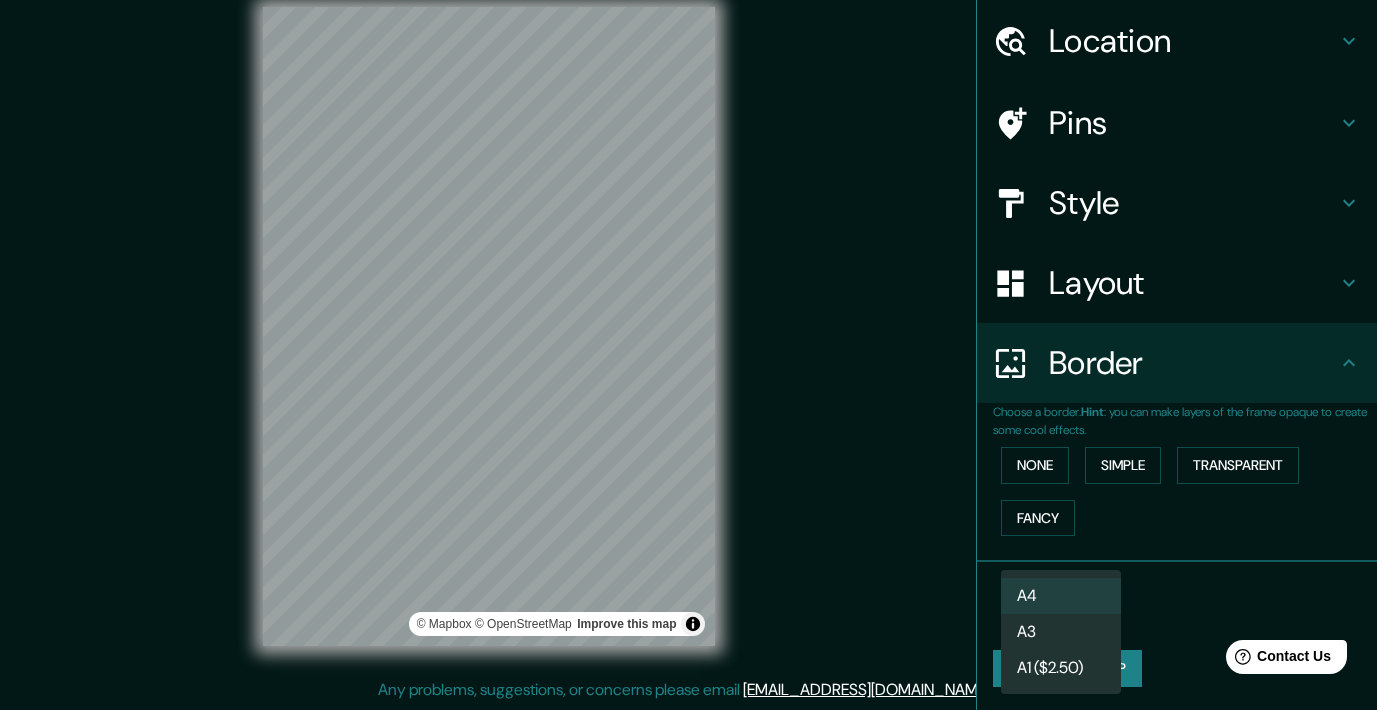 click on "A3" at bounding box center (1061, 632) 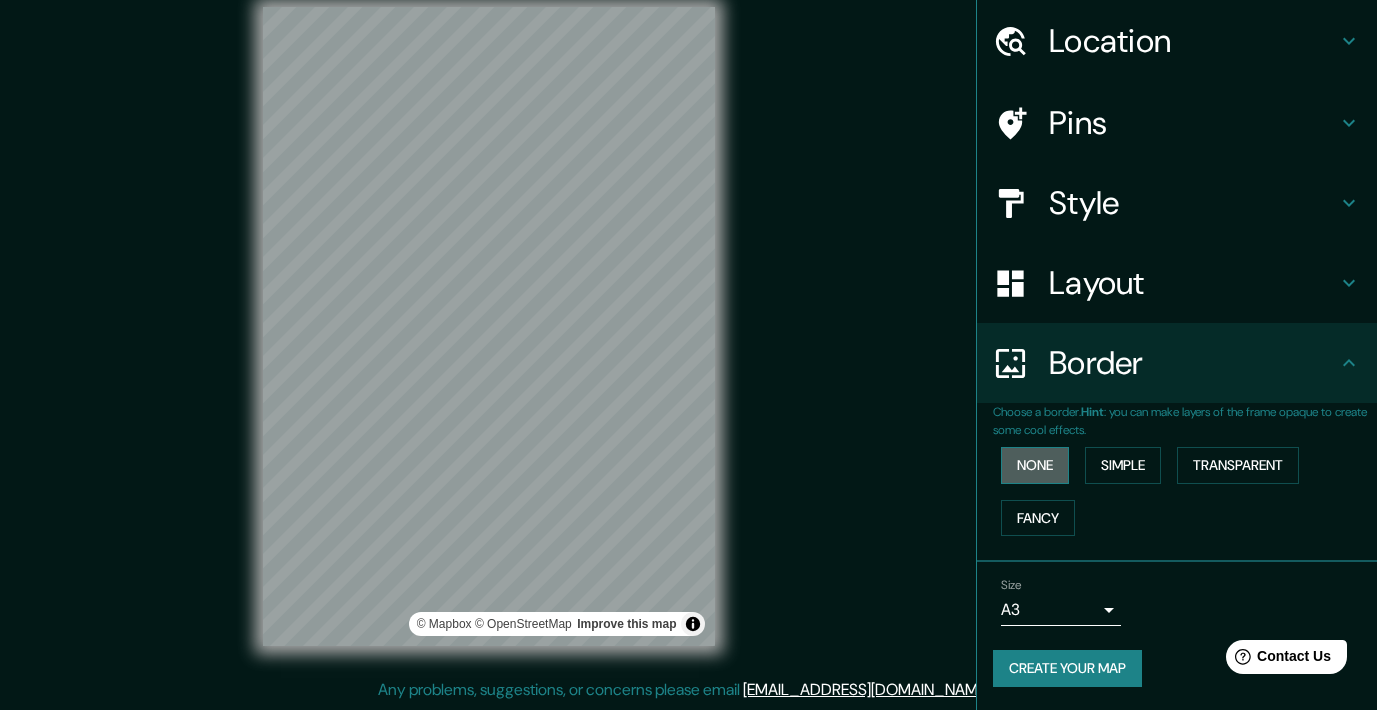click on "None" at bounding box center [1035, 465] 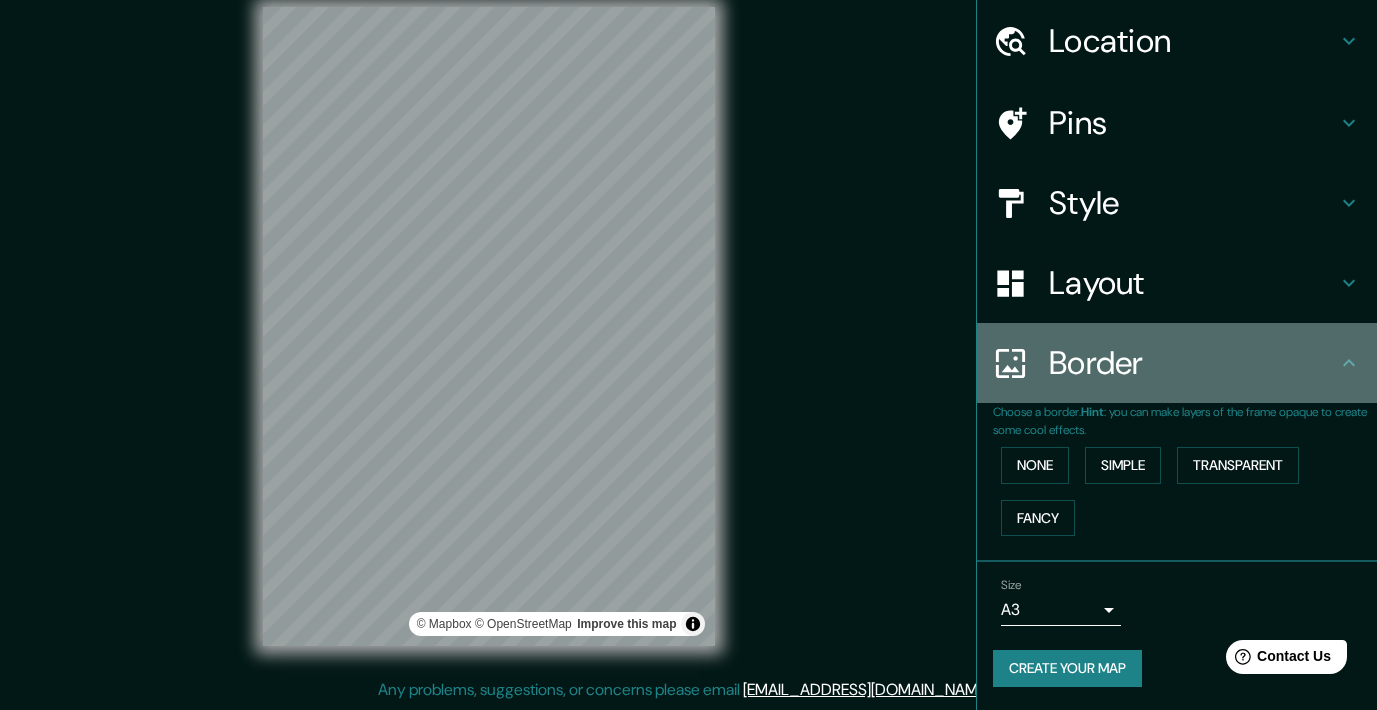 click 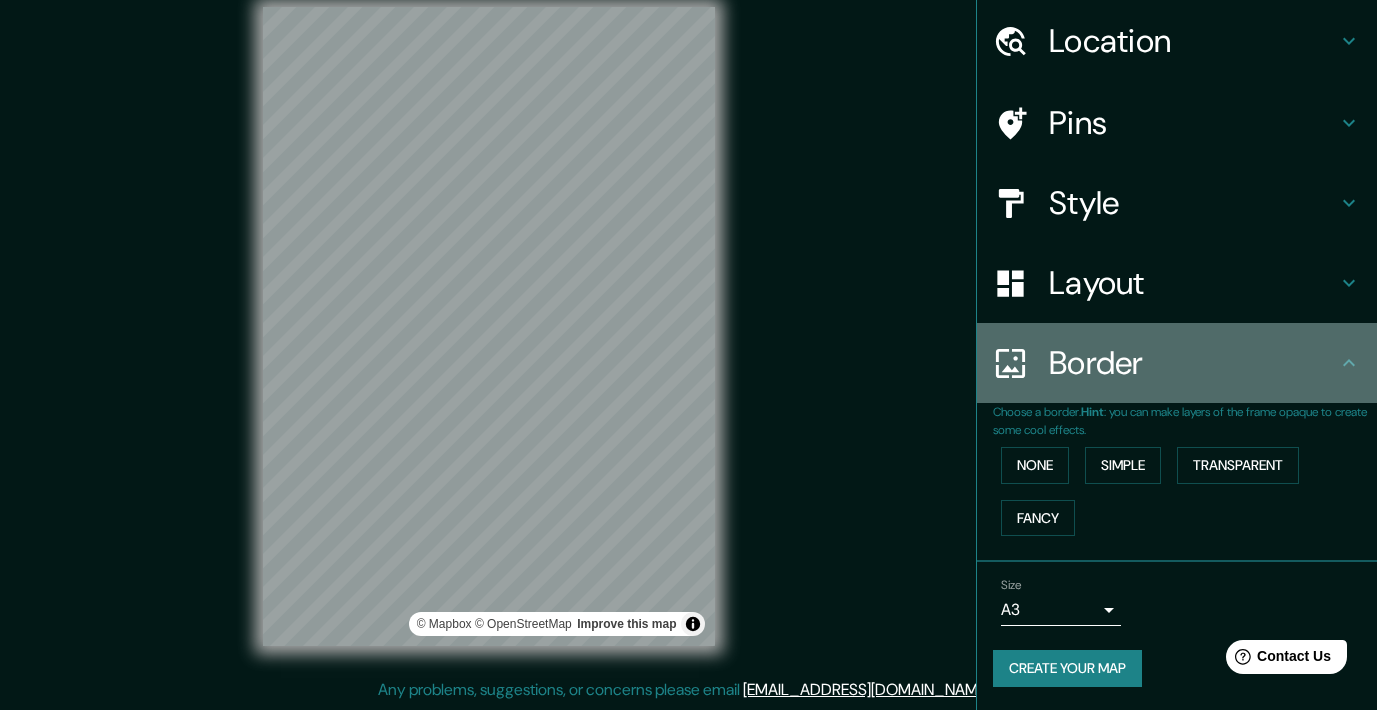 click on "Border" at bounding box center [1193, 363] 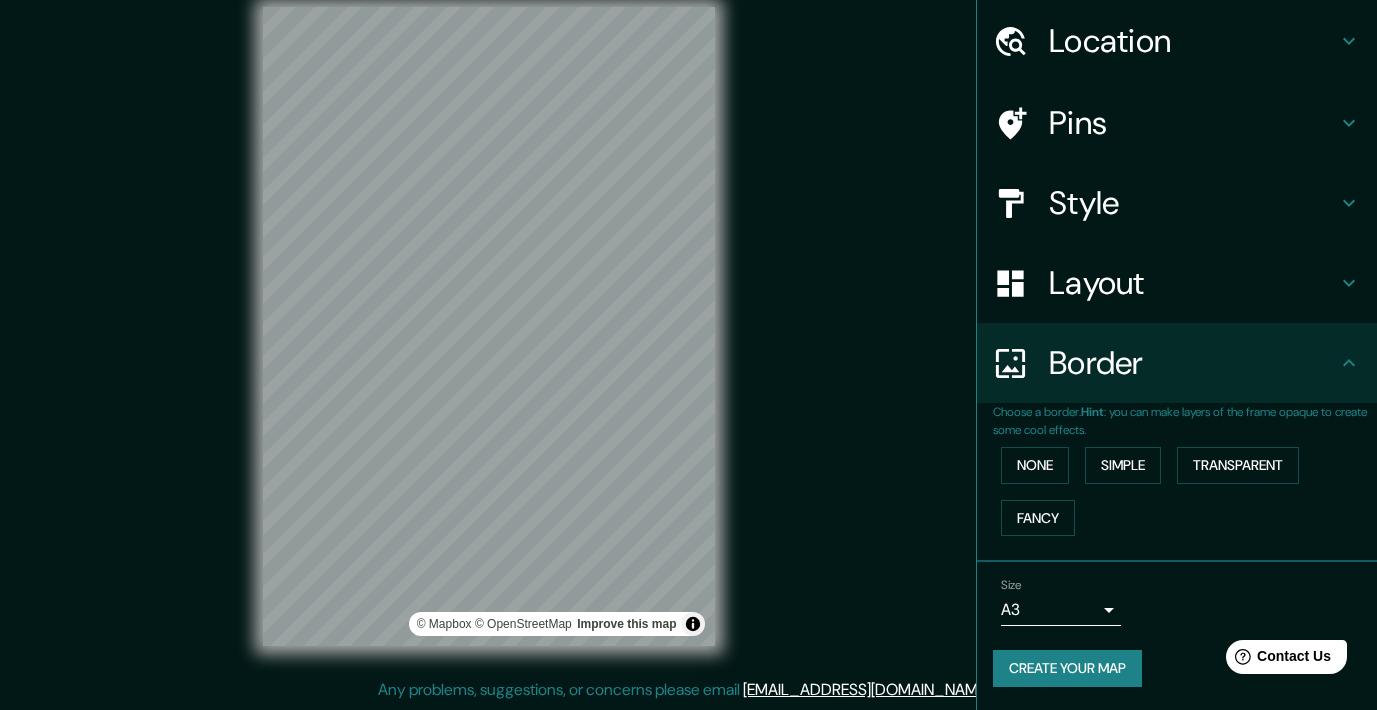 click 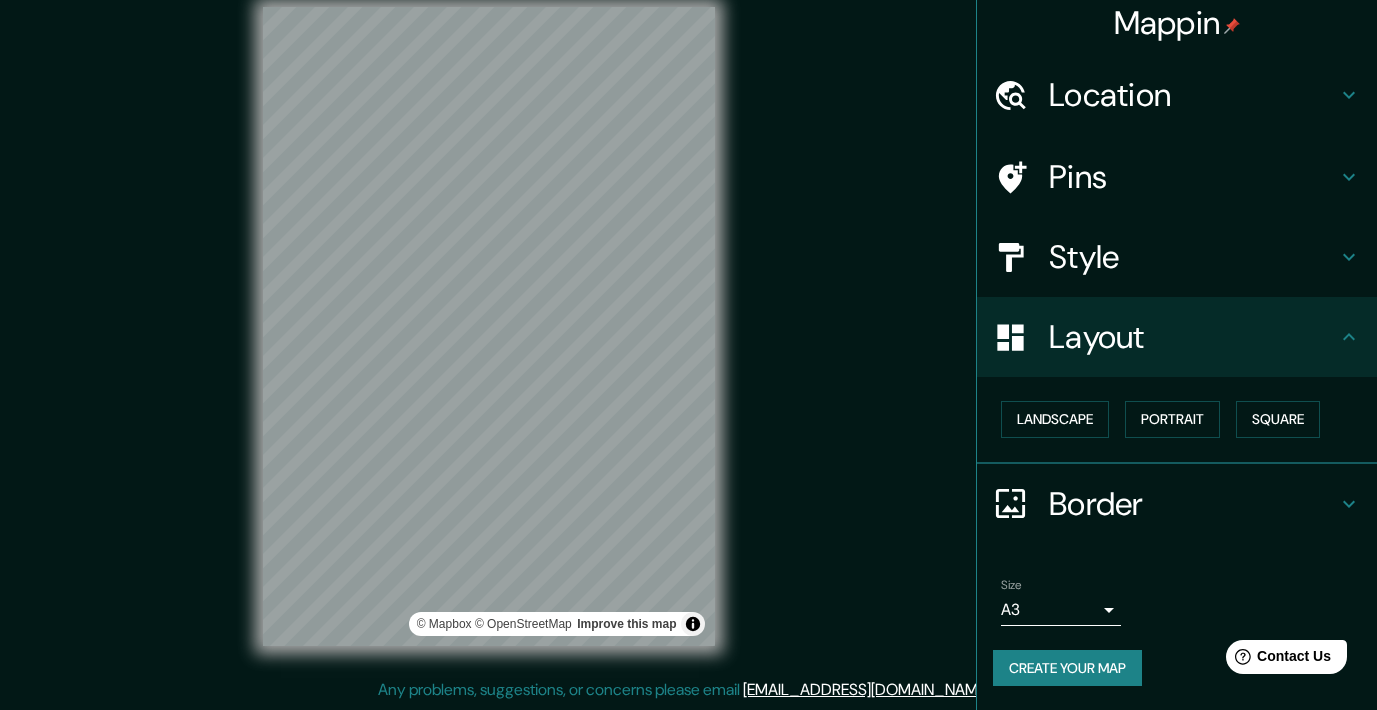 scroll, scrollTop: 9, scrollLeft: 0, axis: vertical 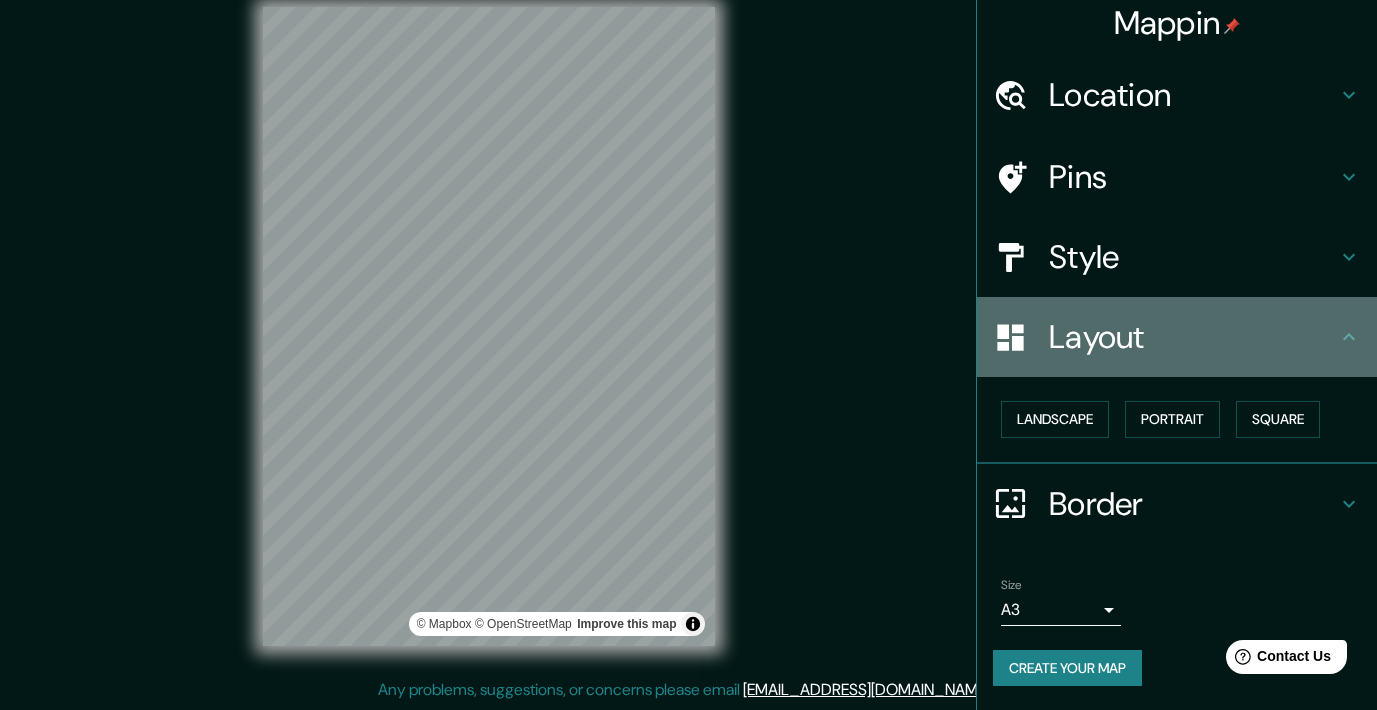 click 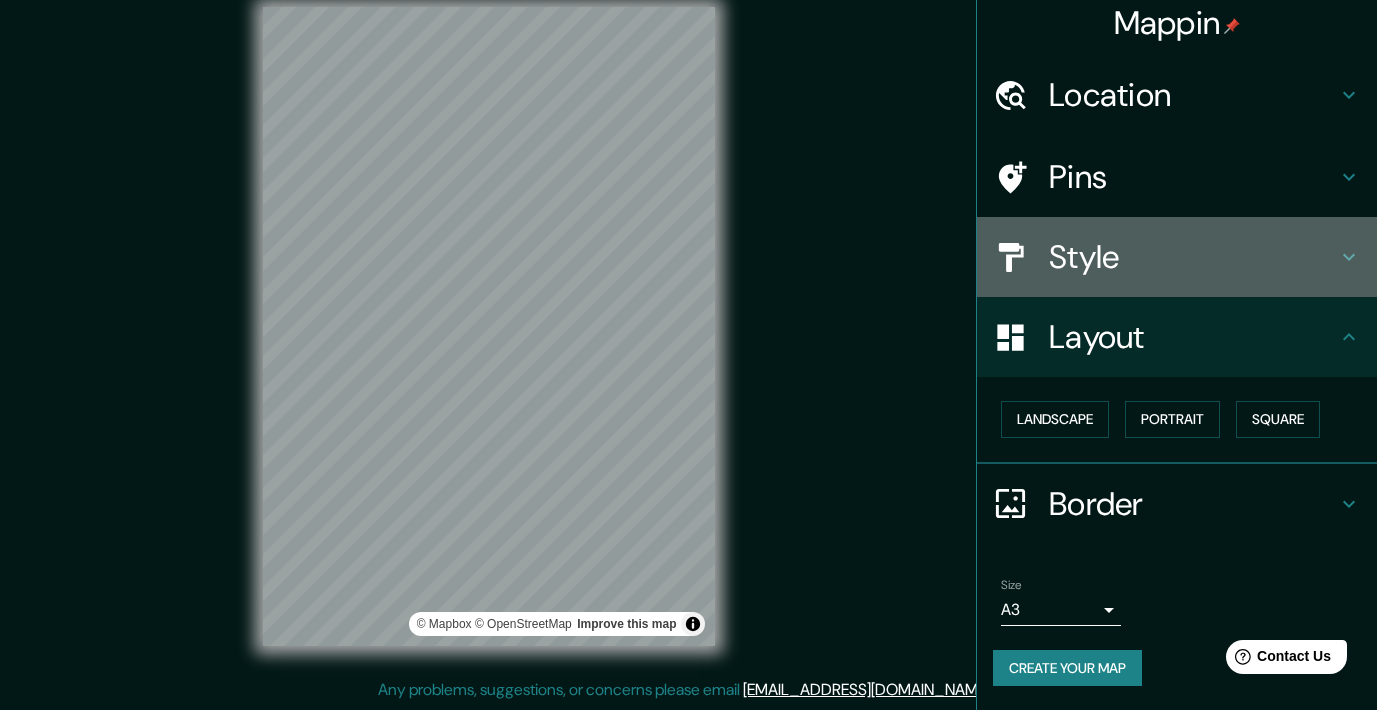 click 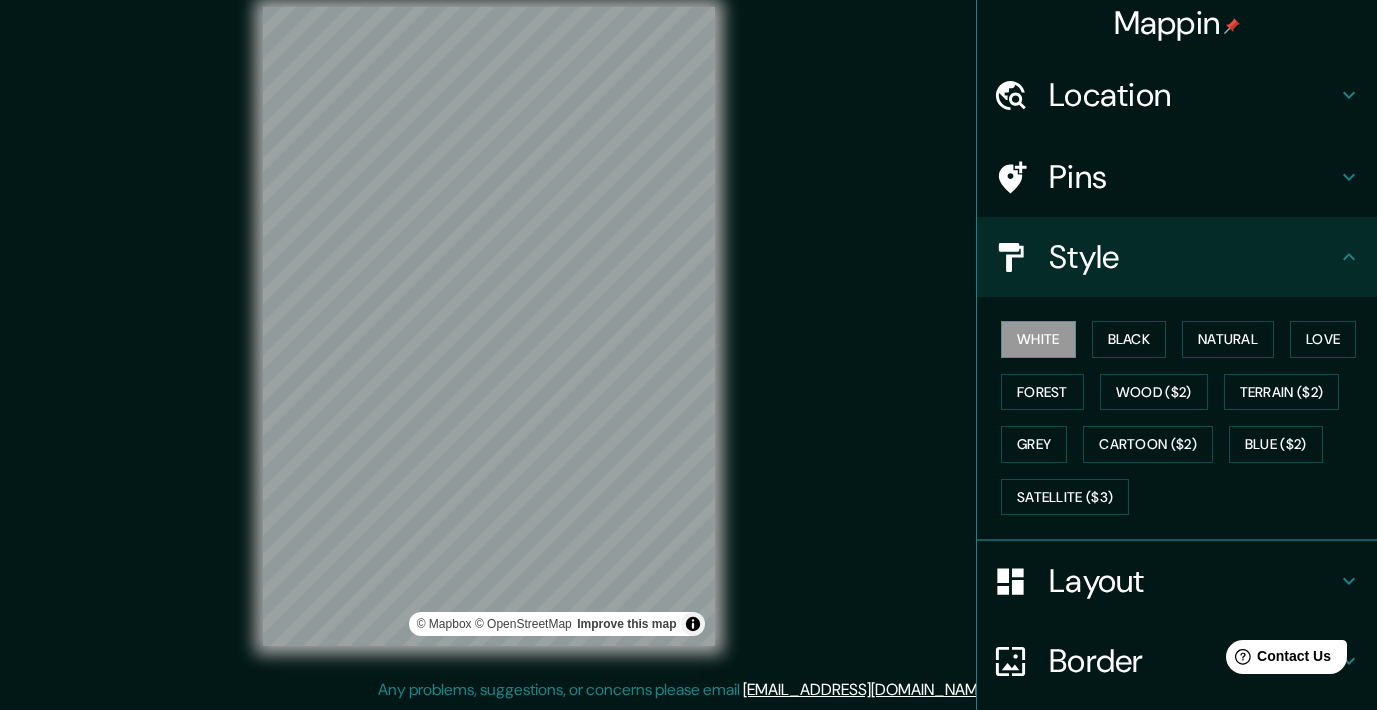 scroll, scrollTop: 0, scrollLeft: 0, axis: both 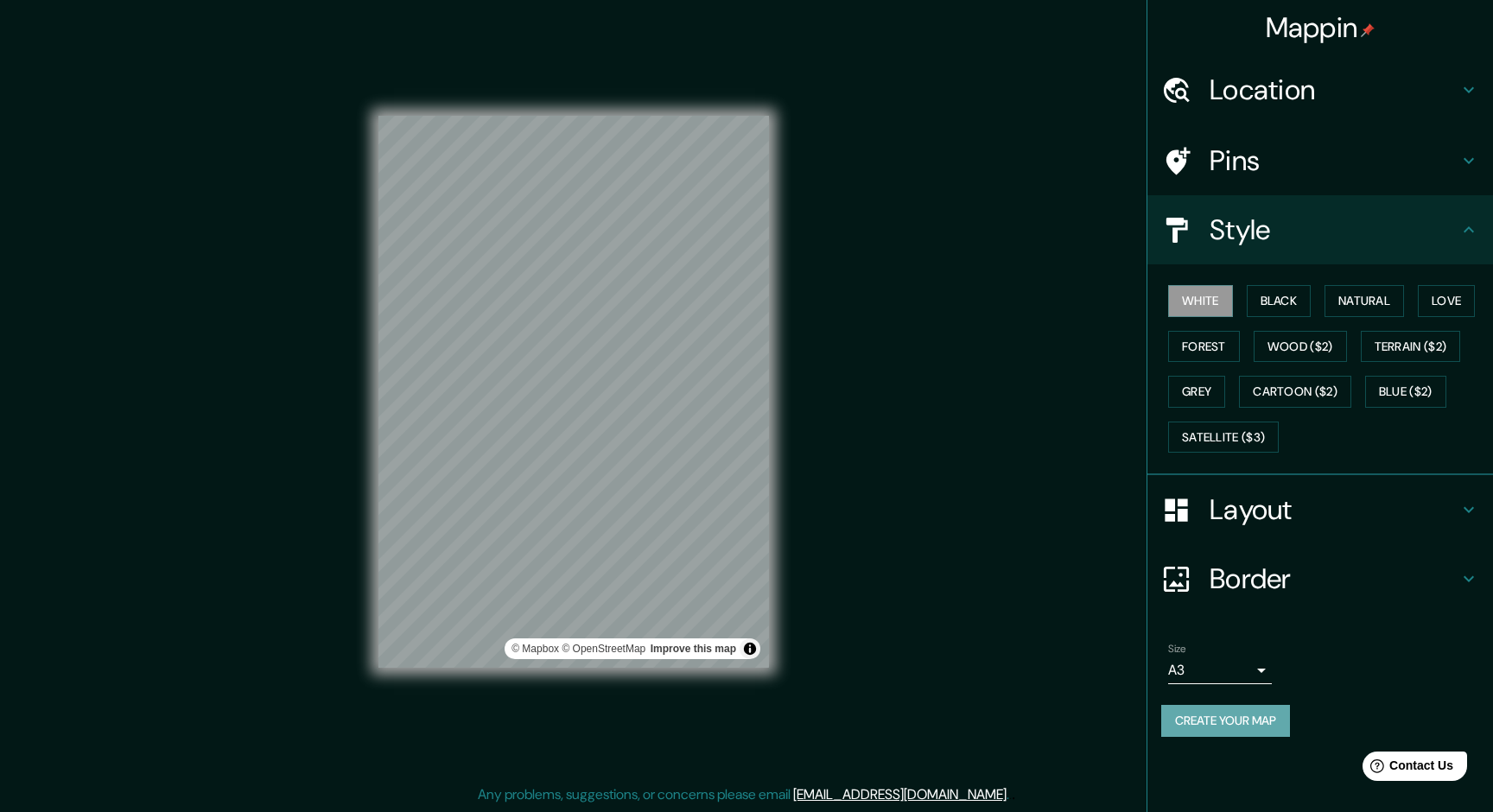 click on "Create your map" at bounding box center [1225, 720] 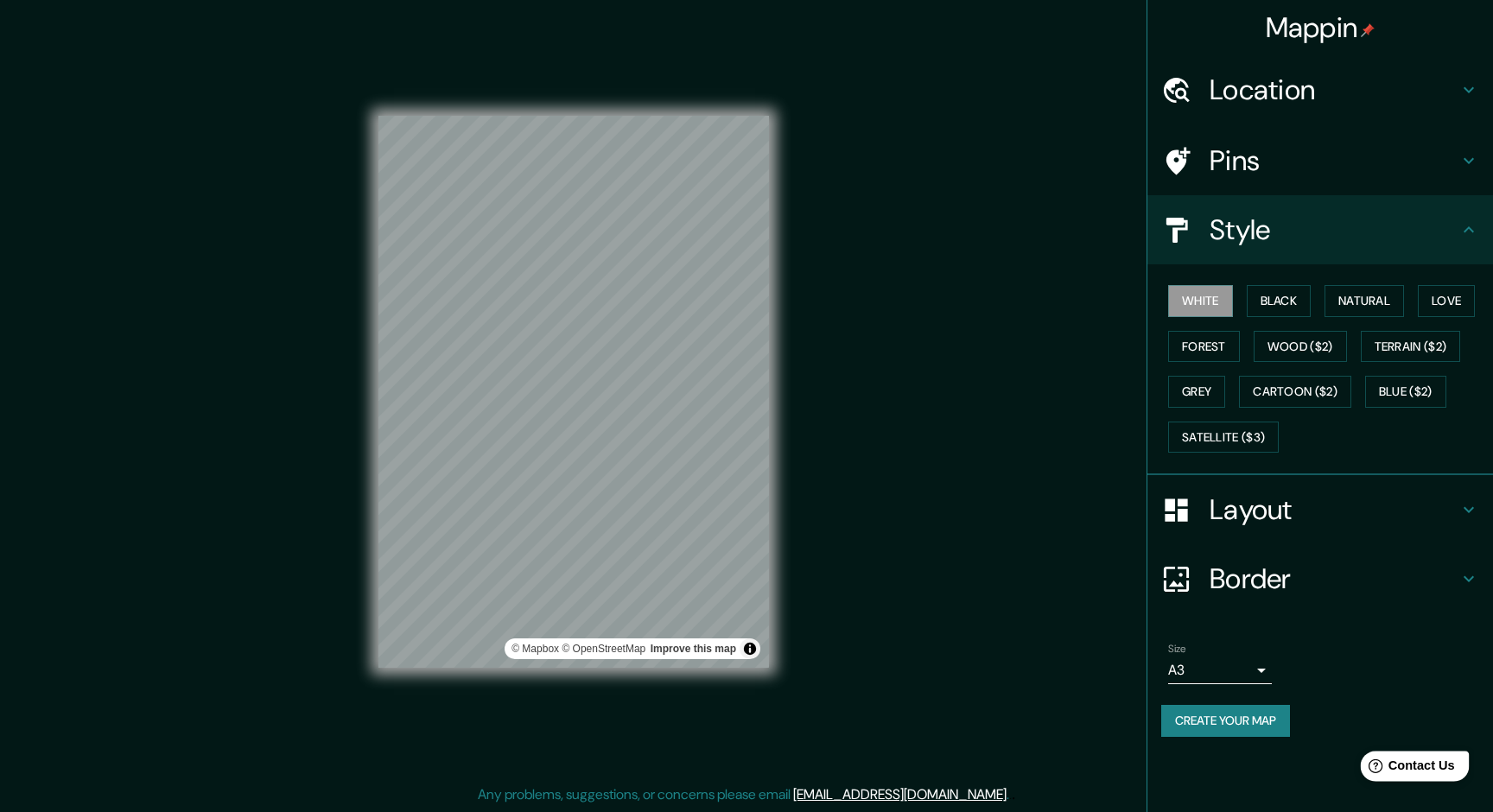 click on "Contact Us" at bounding box center (1421, 765) 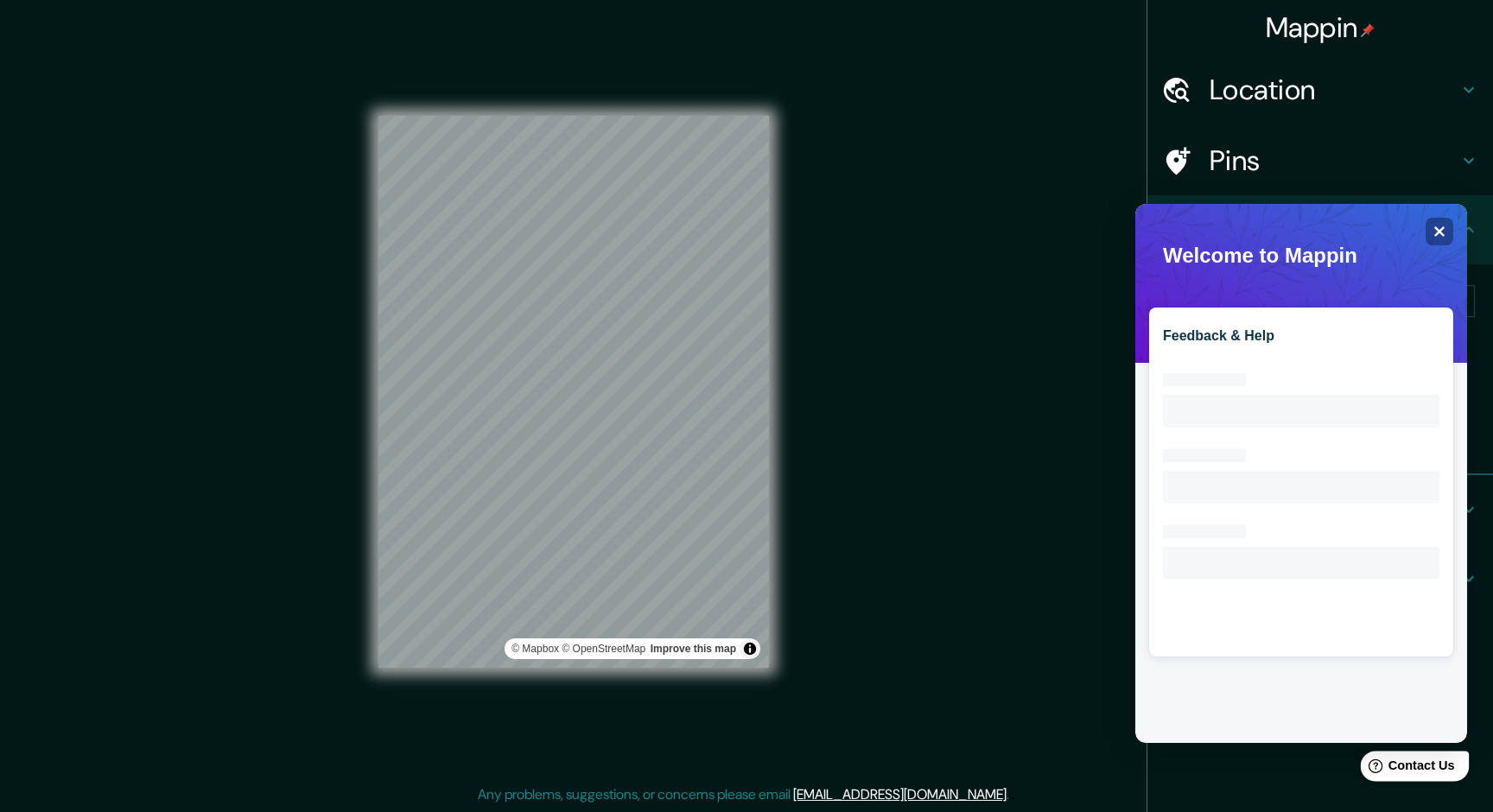 scroll, scrollTop: 0, scrollLeft: 0, axis: both 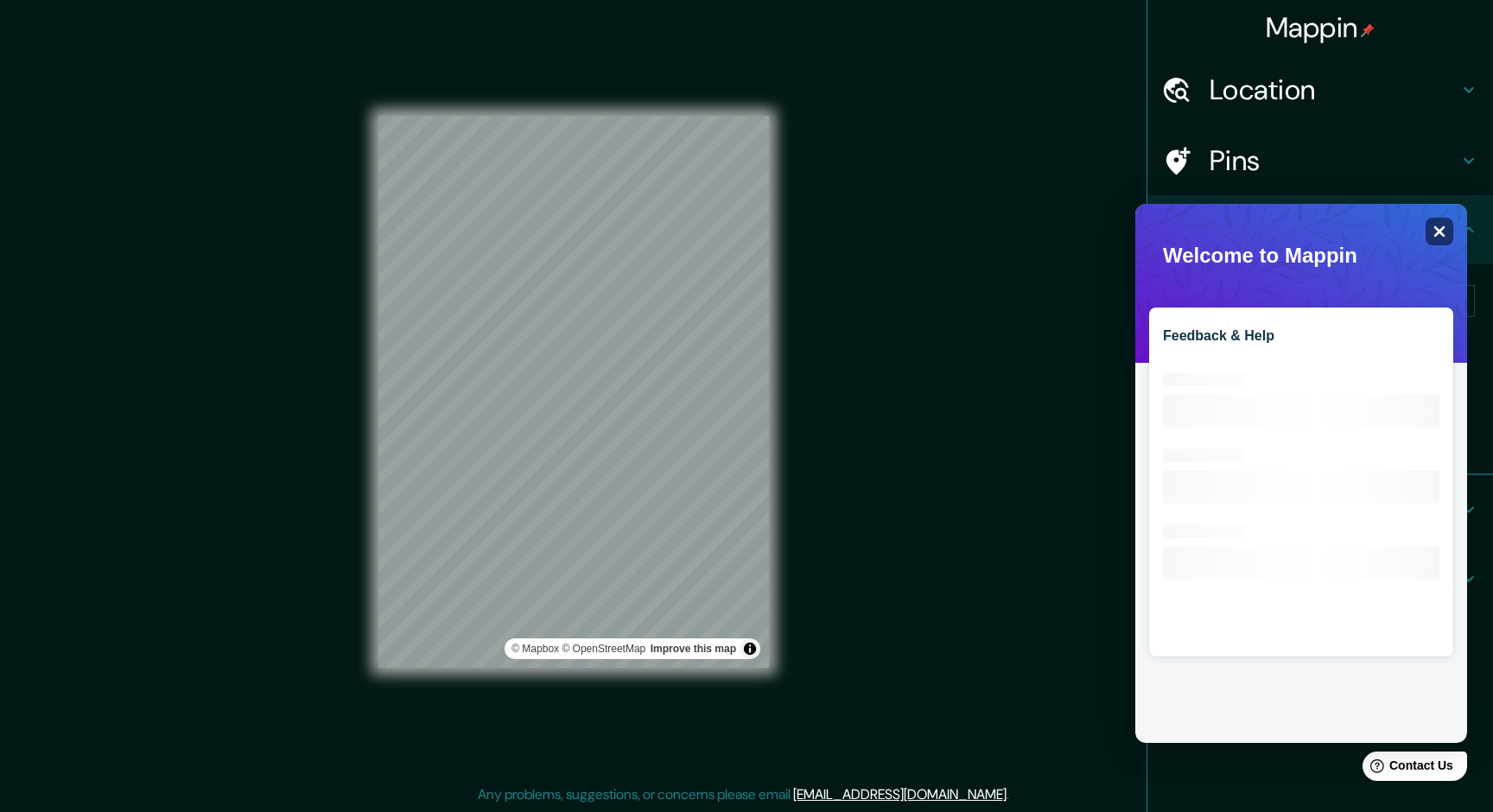 click on "Close" 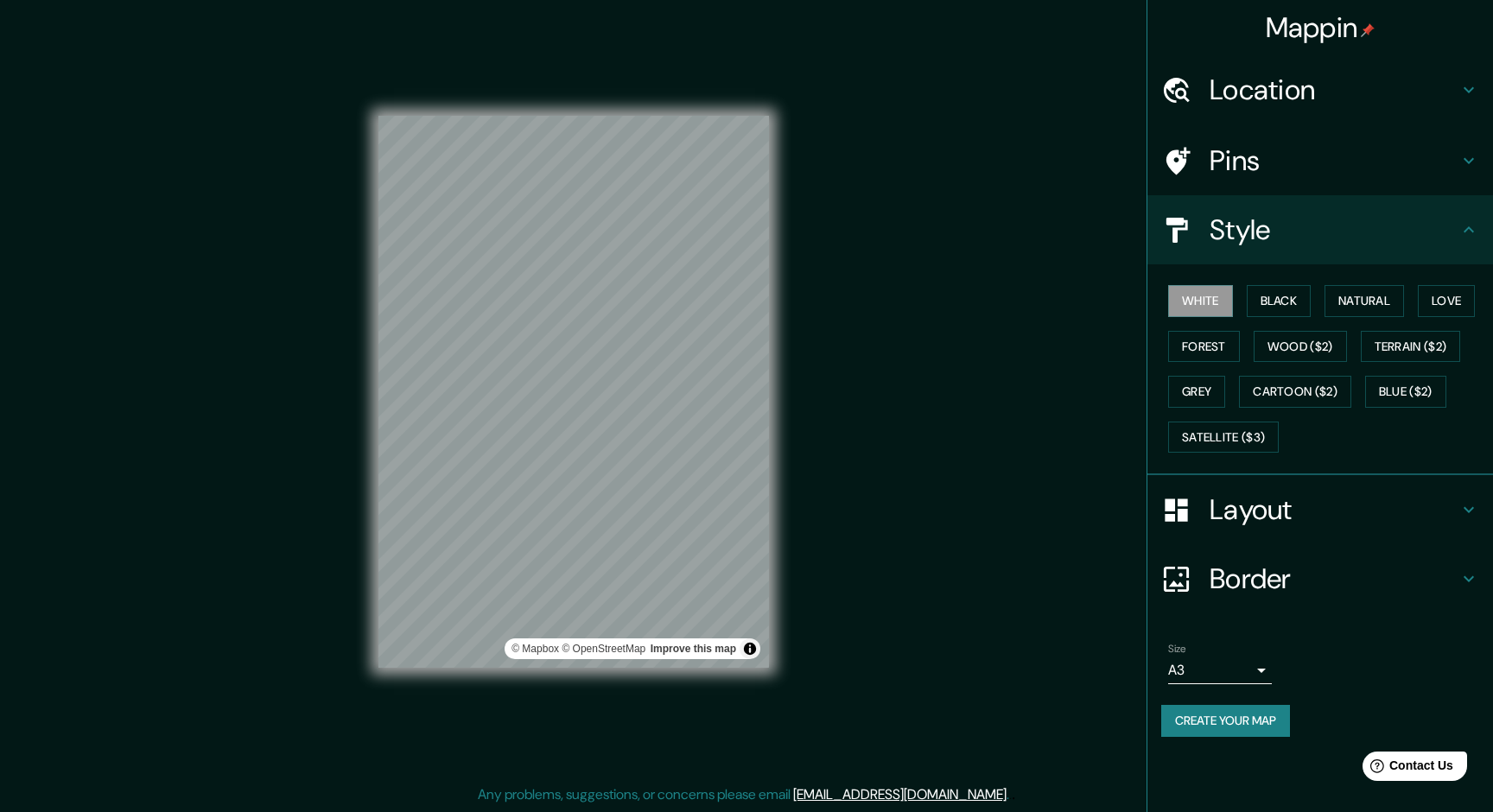 click on "Create your map" at bounding box center (1225, 720) 